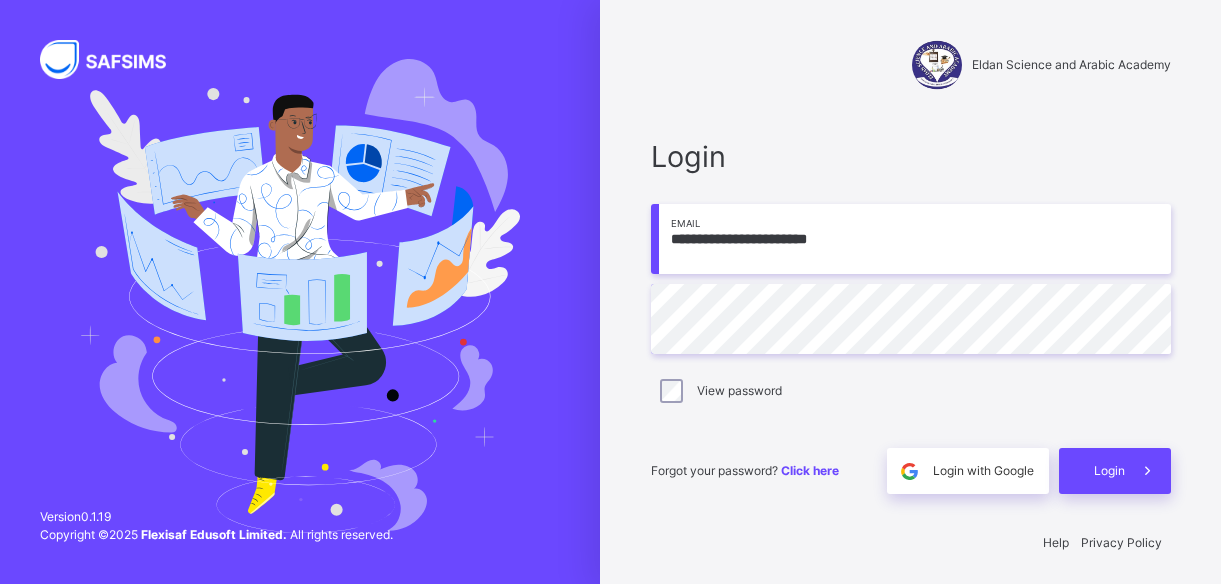 scroll, scrollTop: 0, scrollLeft: 0, axis: both 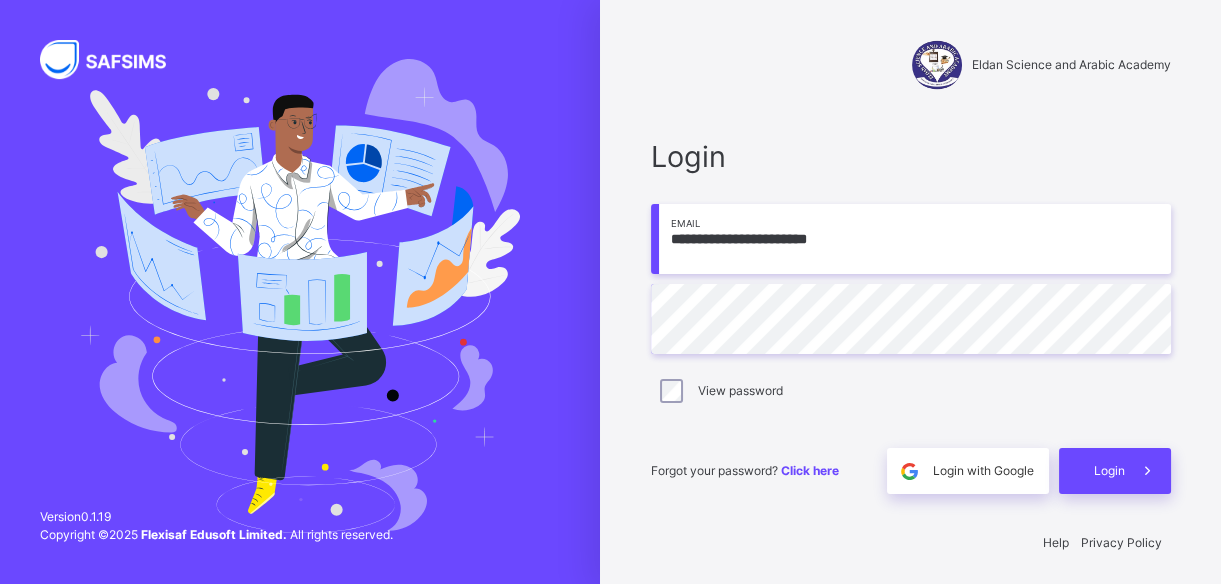 click on "**********" at bounding box center [911, 239] 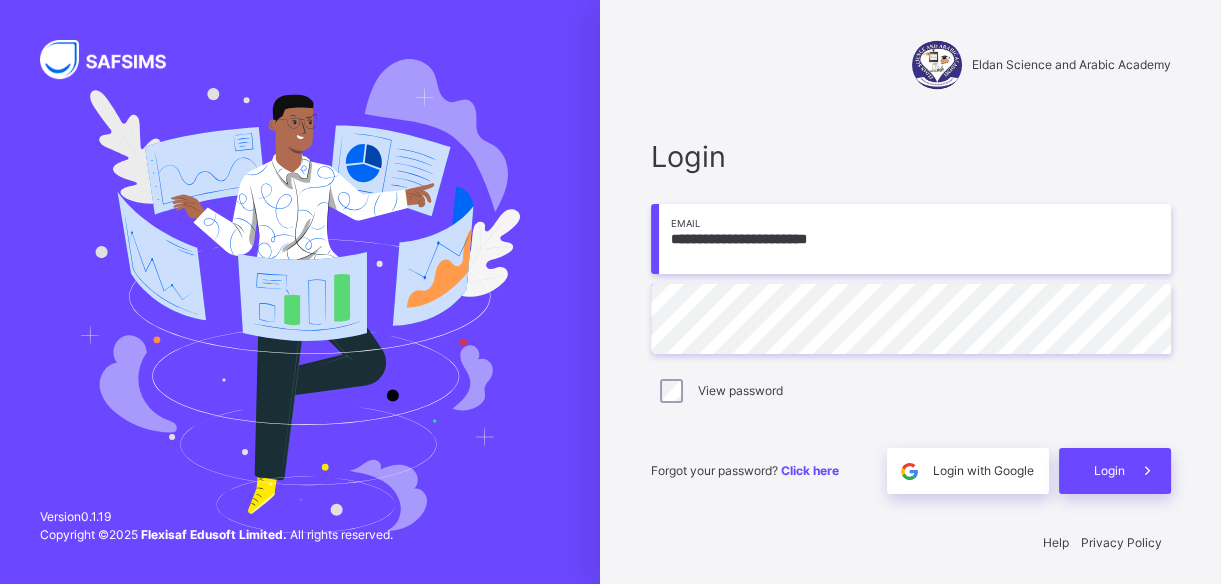 type on "**********" 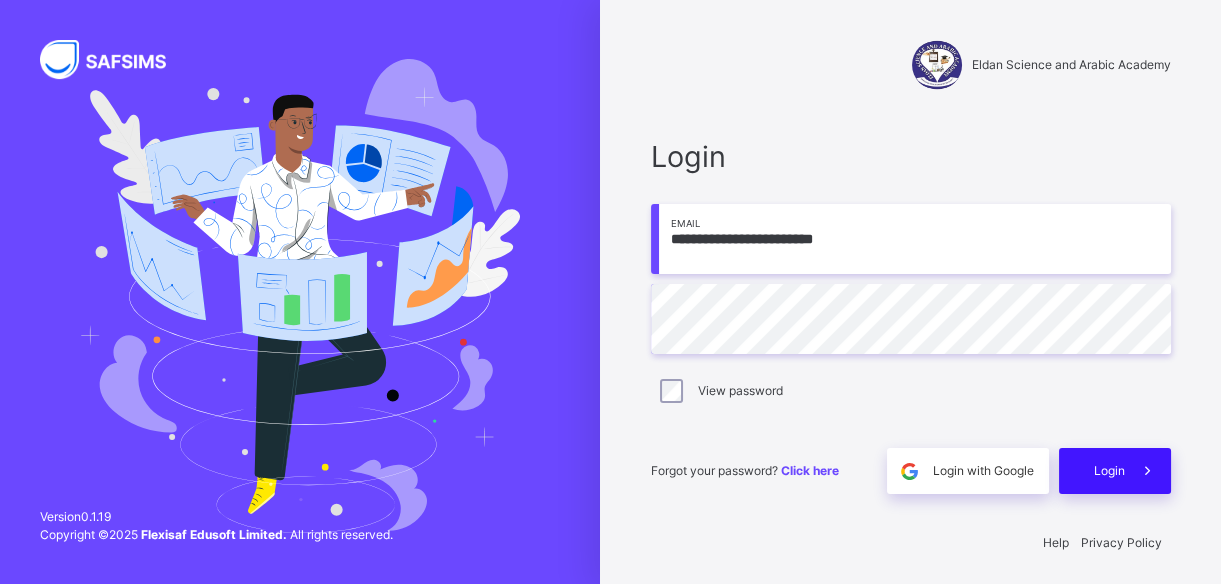 click on "Login" at bounding box center (1109, 471) 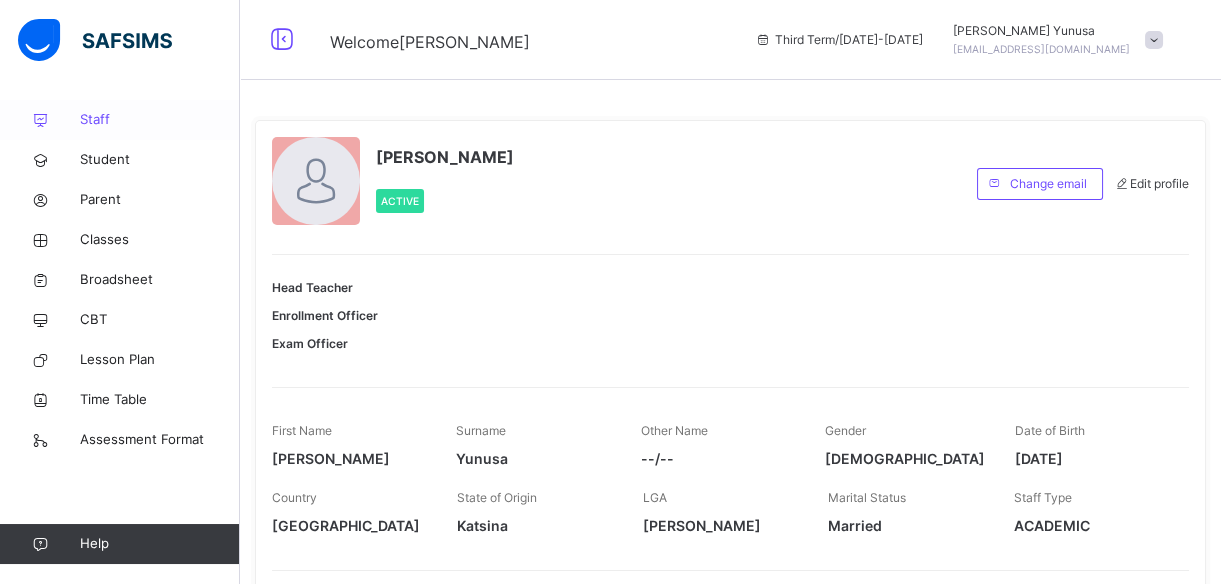 click on "Staff" at bounding box center (160, 120) 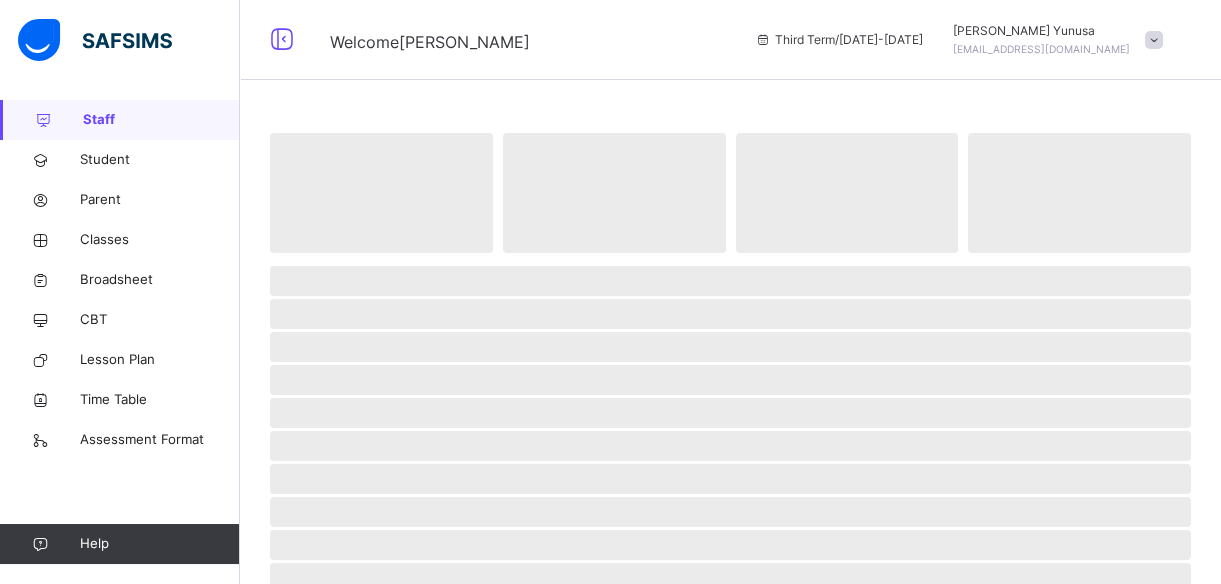 click on "Staff" at bounding box center (161, 120) 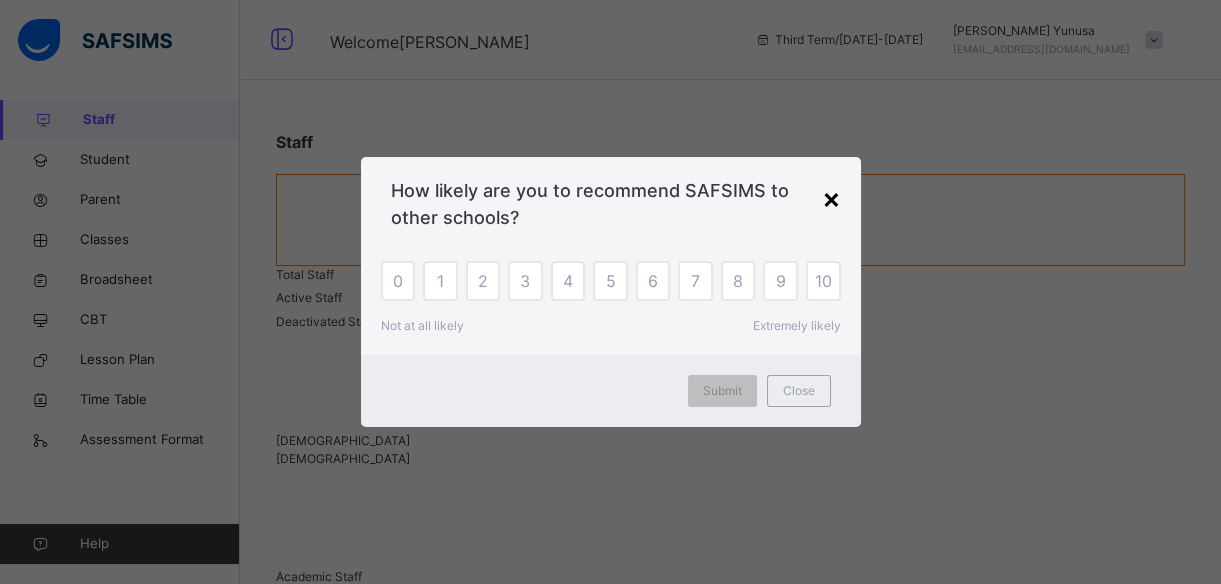 click on "×" at bounding box center [831, 198] 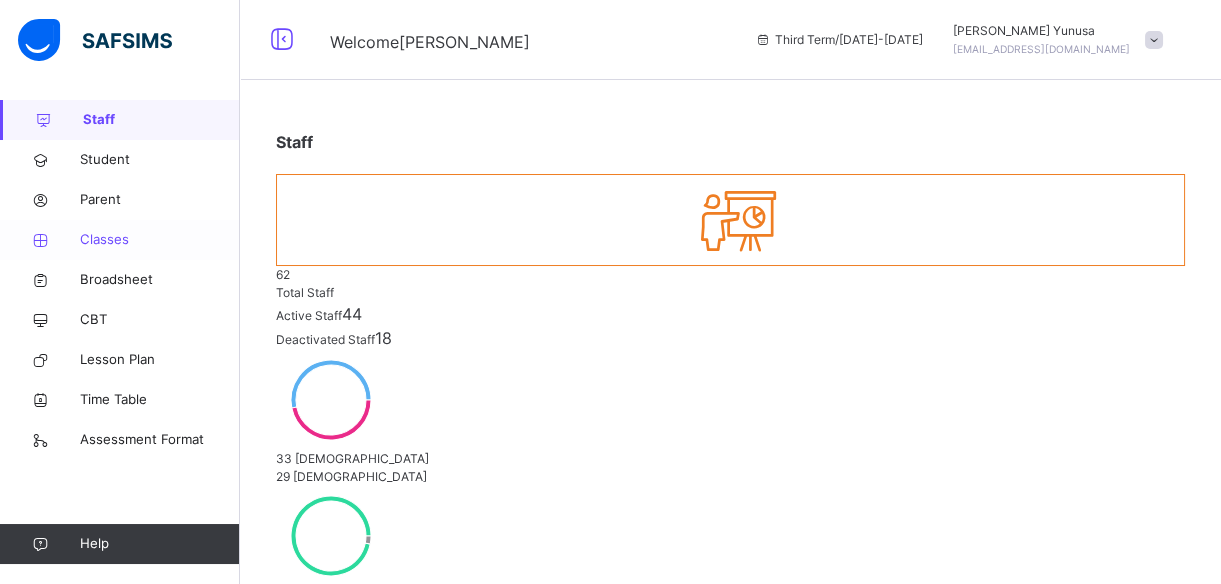 click on "Classes" at bounding box center [160, 240] 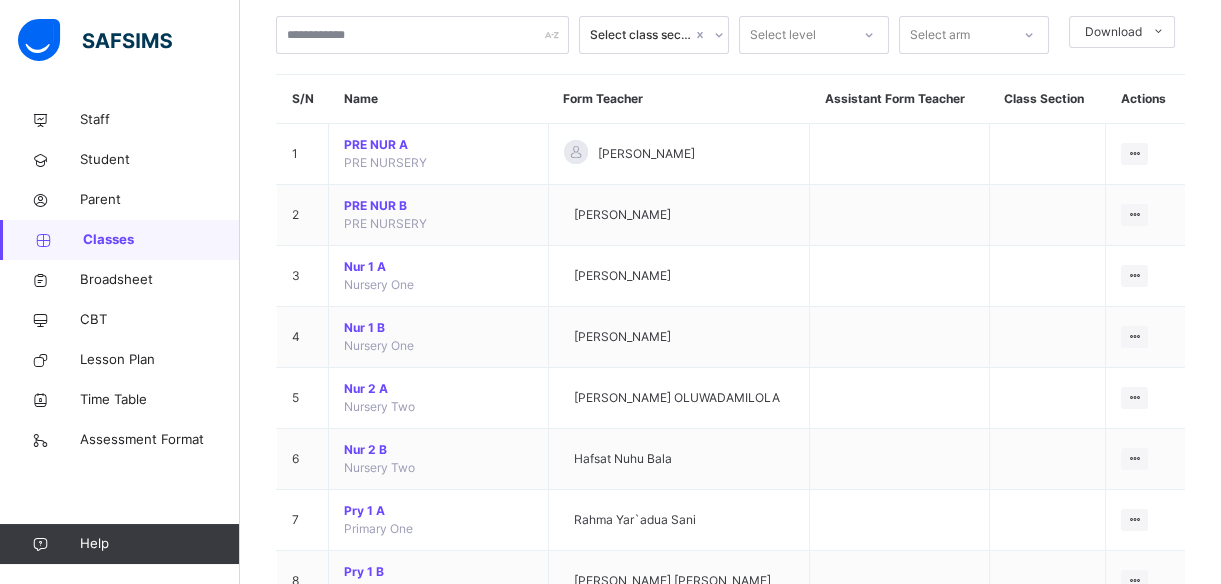 scroll, scrollTop: 109, scrollLeft: 0, axis: vertical 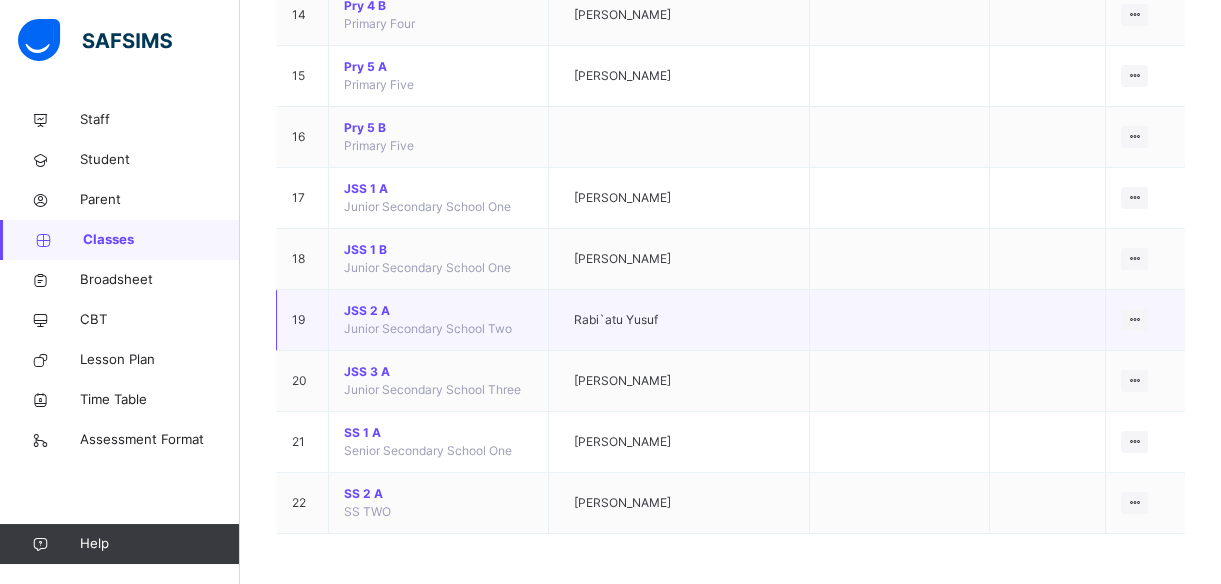 click on "JSS 2   A" at bounding box center [438, 311] 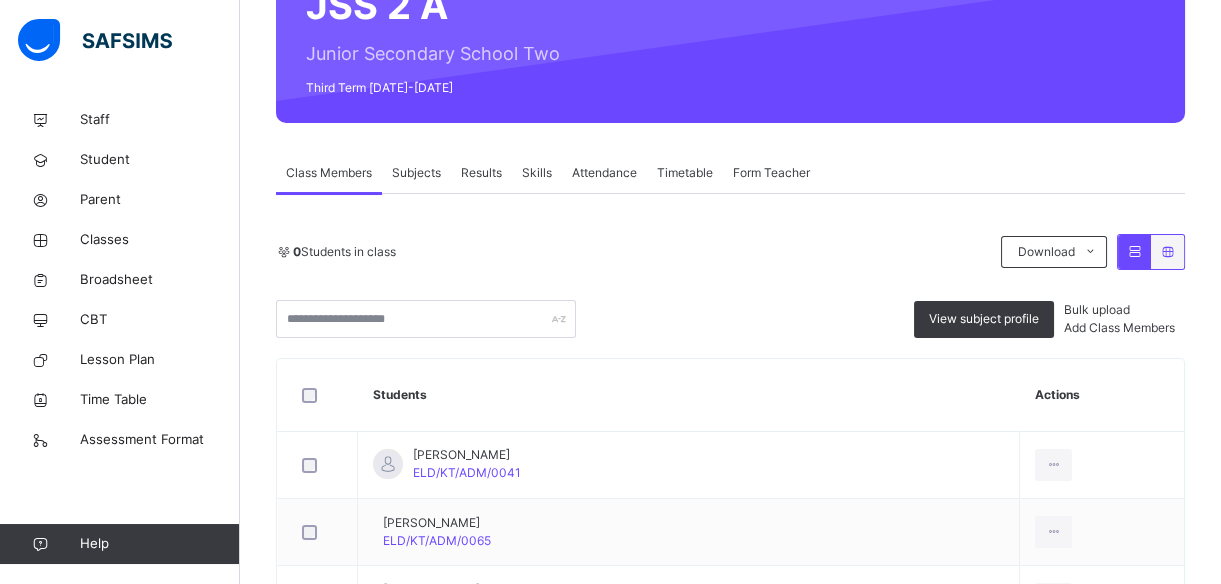 scroll, scrollTop: 219, scrollLeft: 0, axis: vertical 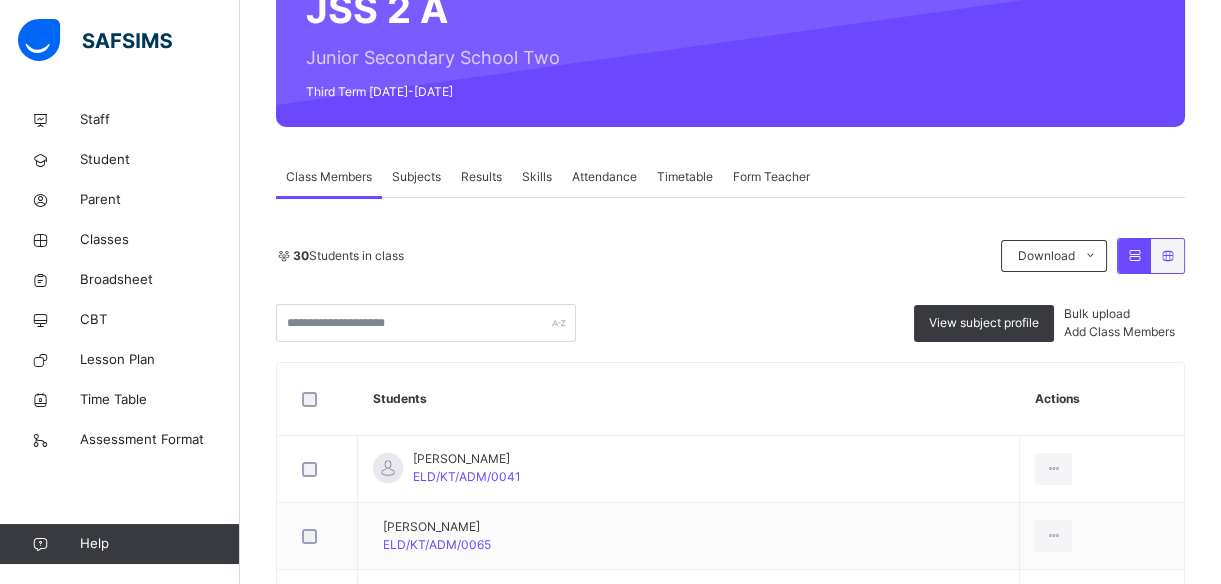 click on "Subjects" at bounding box center (416, 177) 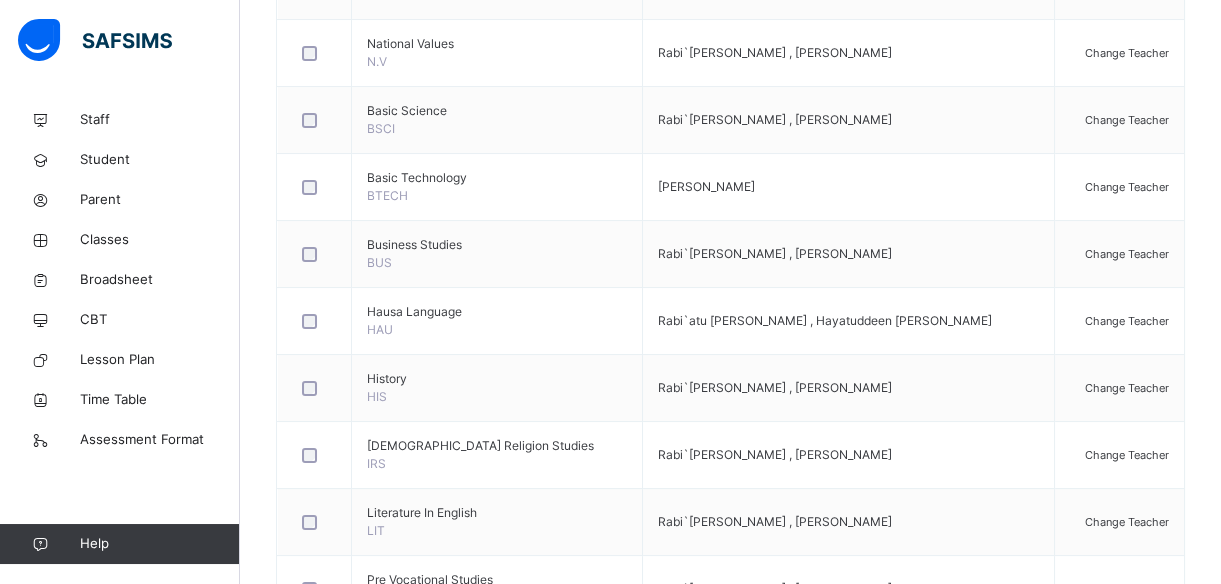 scroll, scrollTop: 697, scrollLeft: 0, axis: vertical 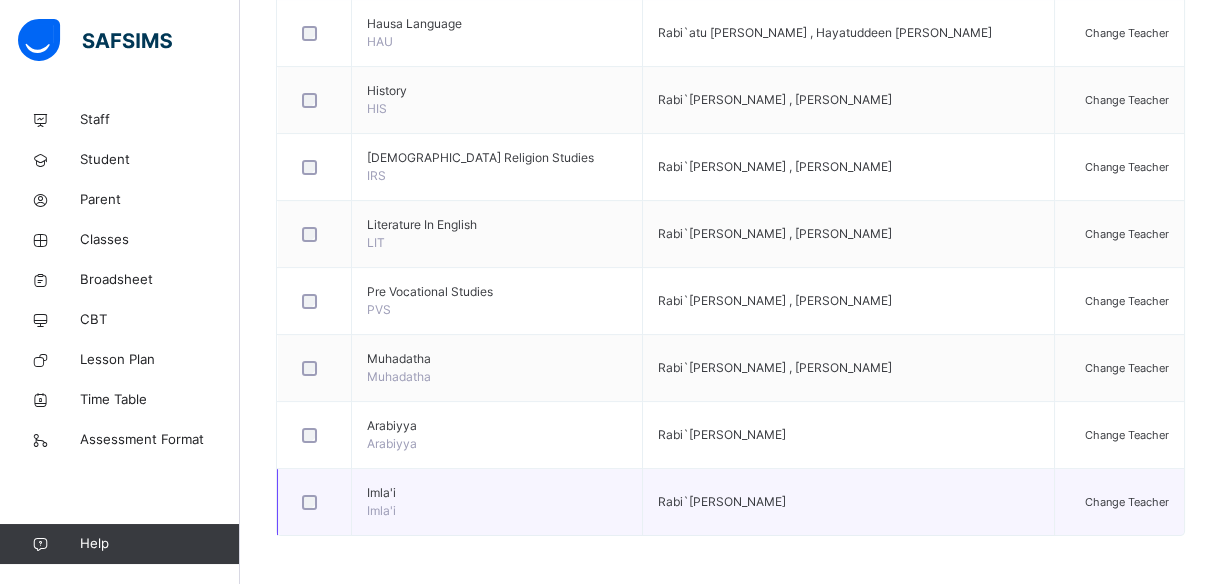 click on "Change Teacher" at bounding box center (1127, 502) 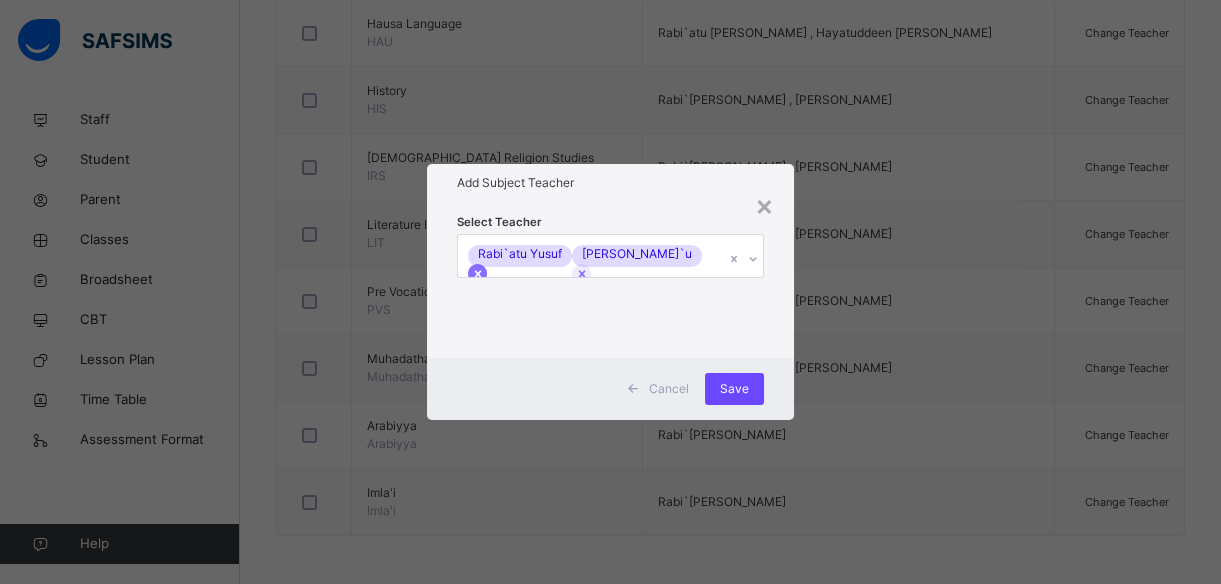 click 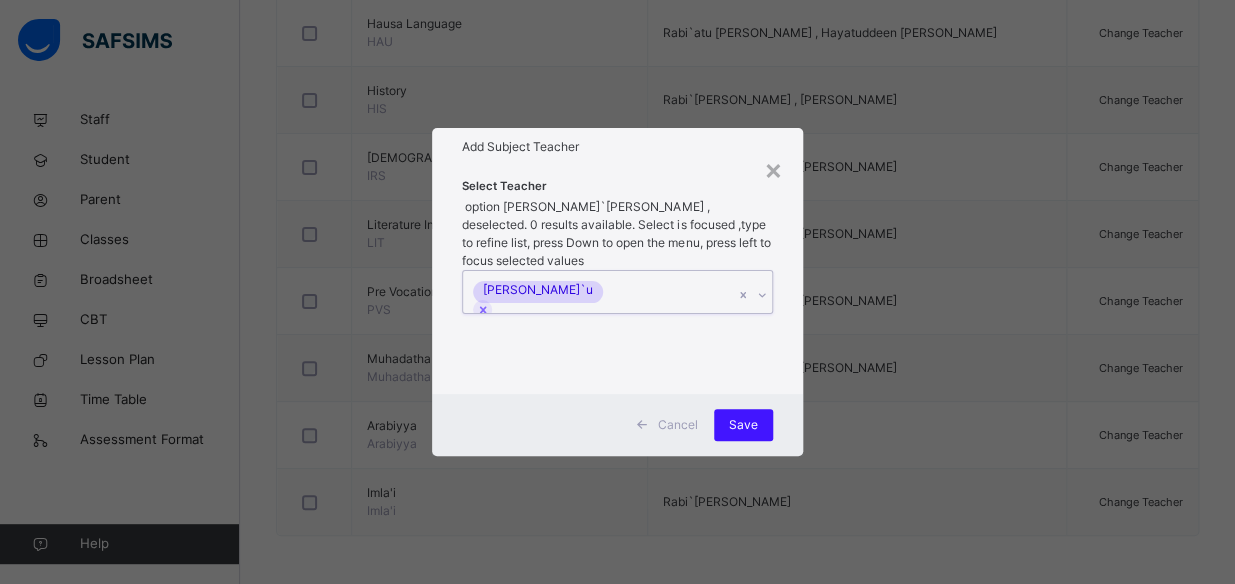 click on "Save" at bounding box center [743, 425] 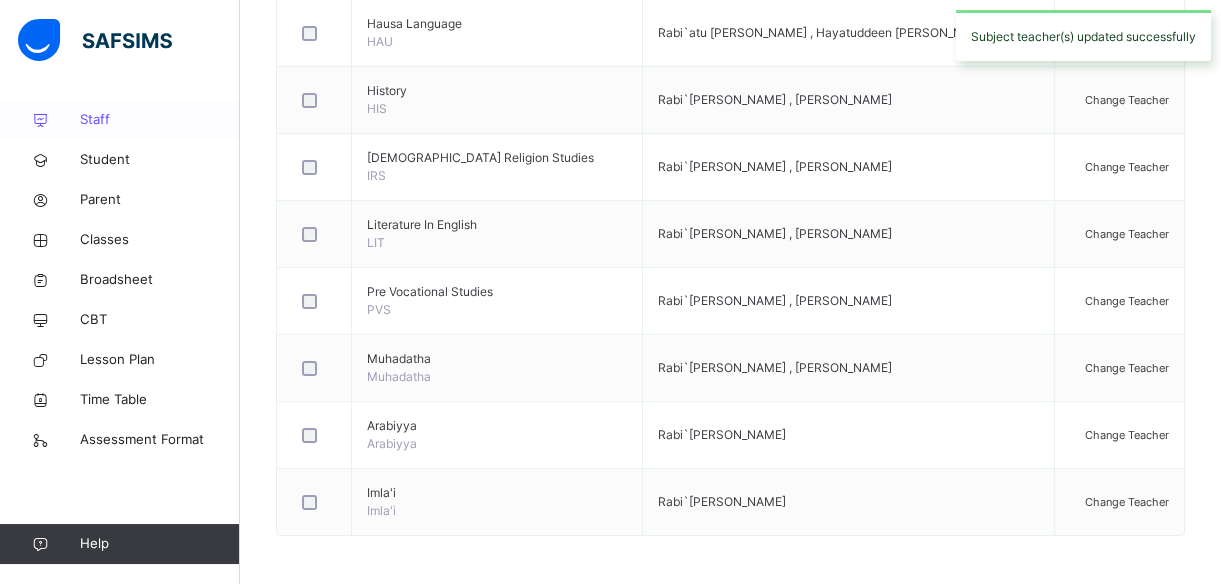 click on "Staff" at bounding box center [160, 120] 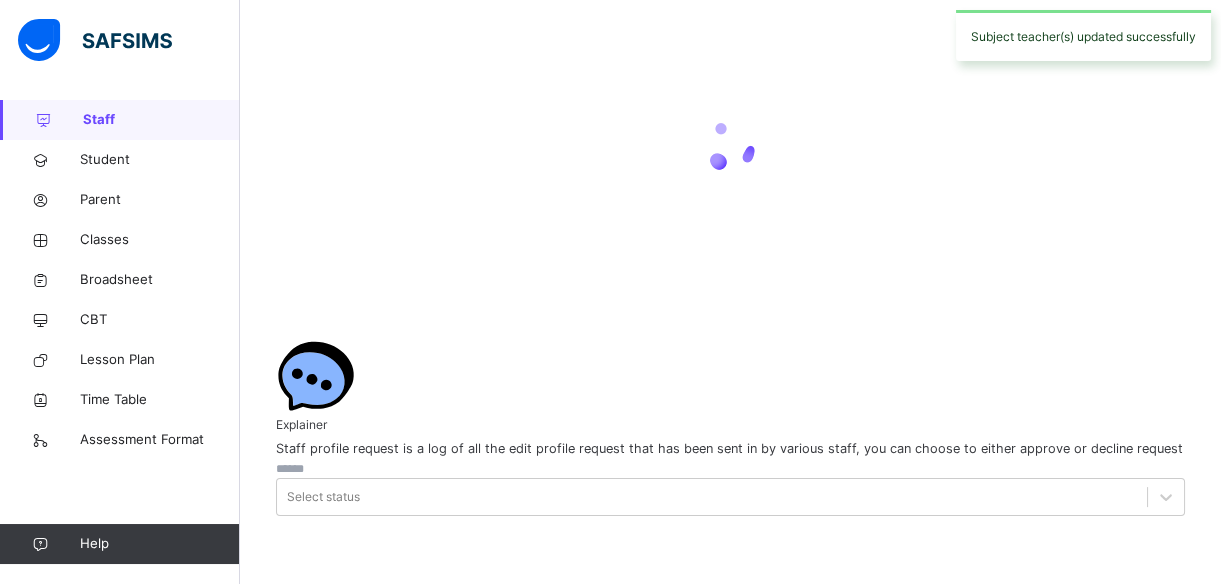 scroll, scrollTop: 0, scrollLeft: 0, axis: both 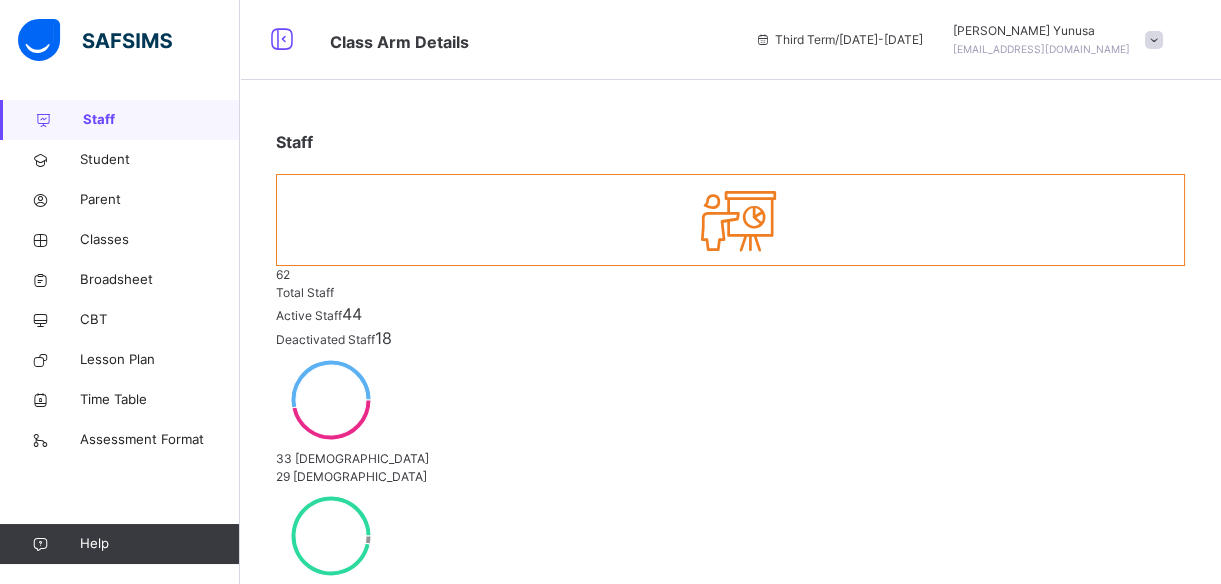 click at bounding box center (347, 682) 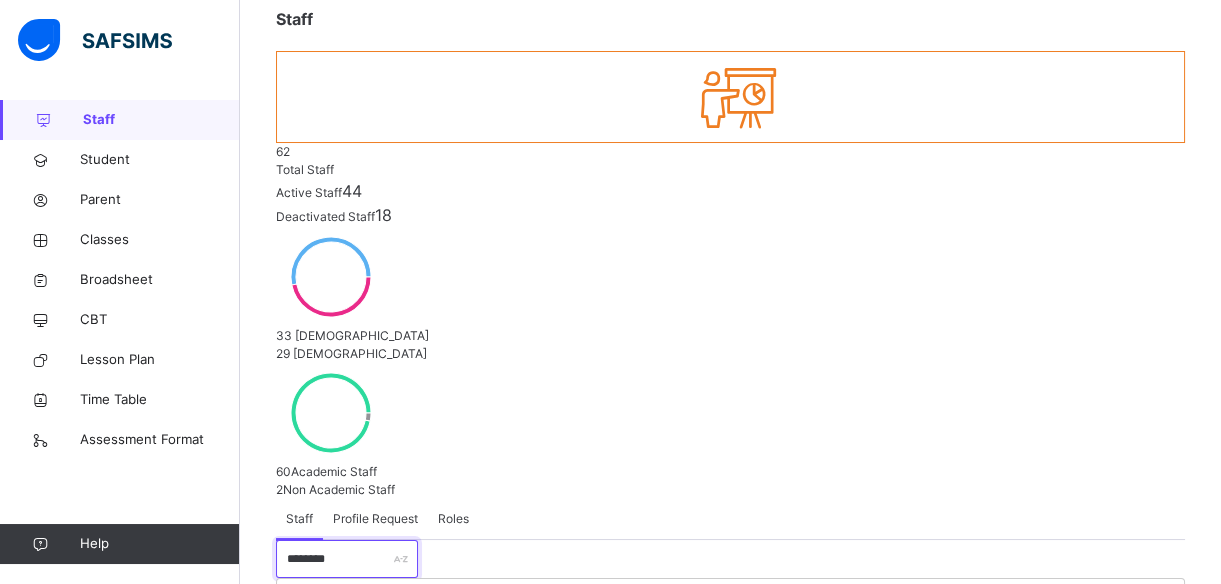 scroll, scrollTop: 128, scrollLeft: 0, axis: vertical 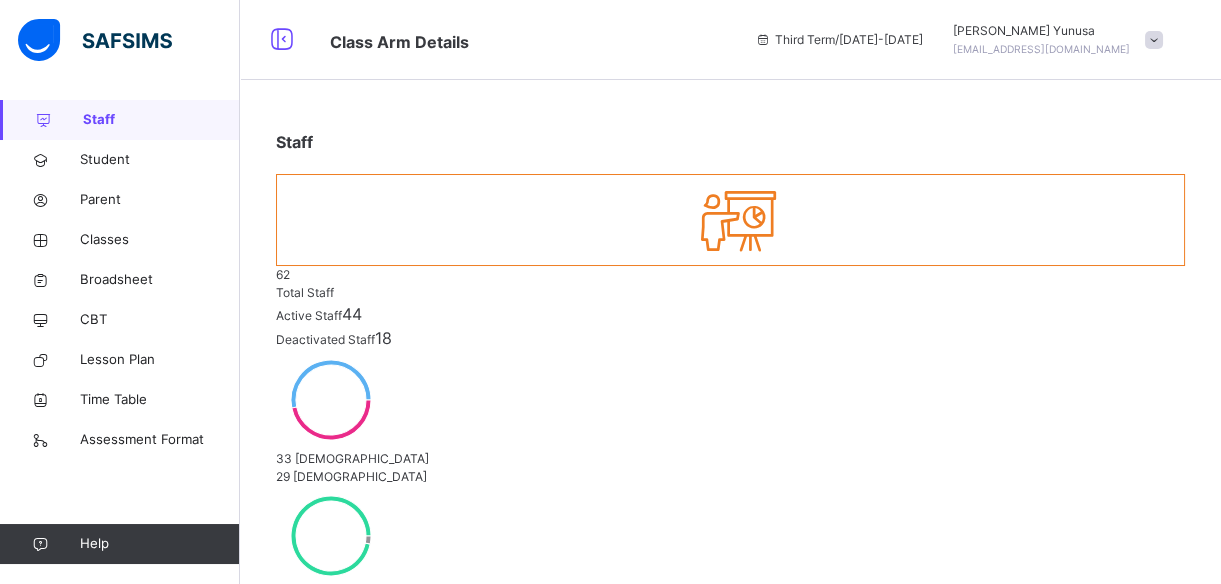 type on "*" 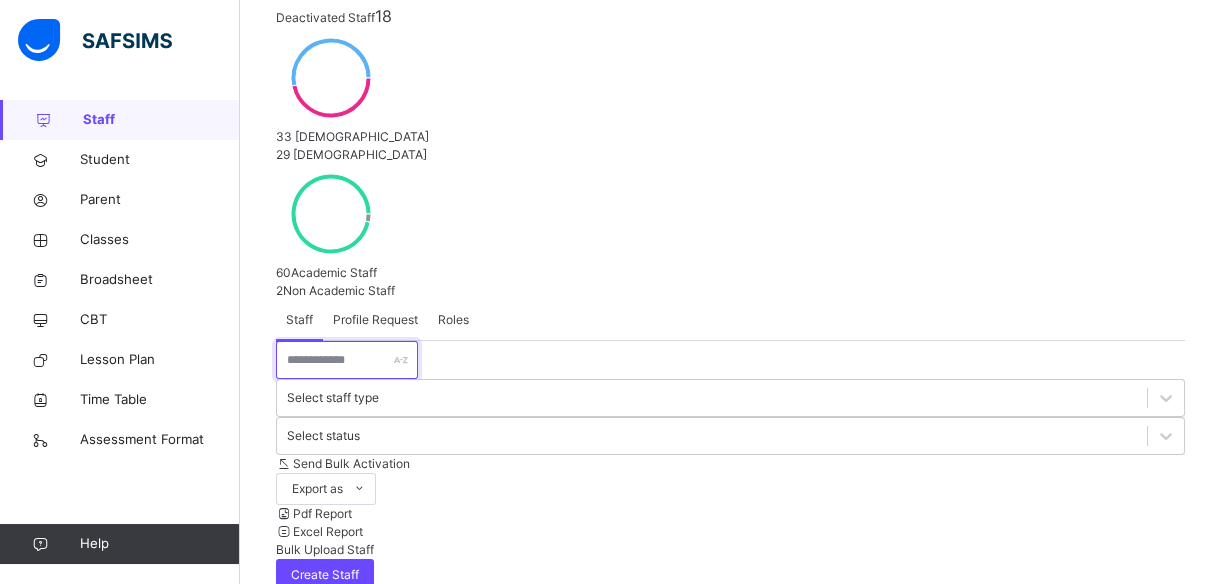 scroll, scrollTop: 473, scrollLeft: 0, axis: vertical 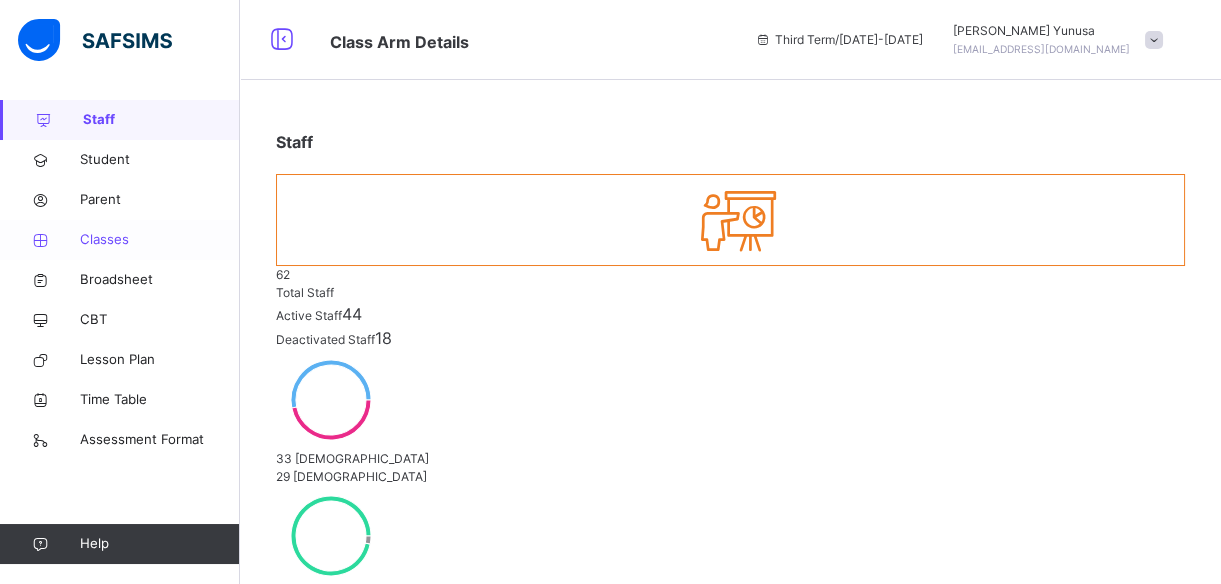 type 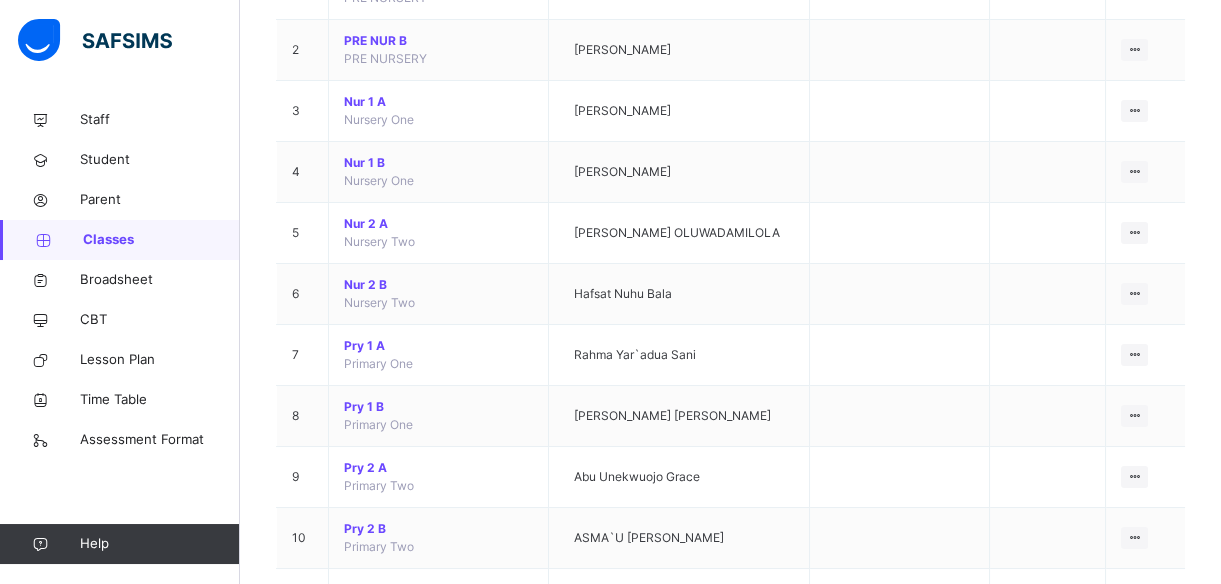 scroll, scrollTop: 287, scrollLeft: 0, axis: vertical 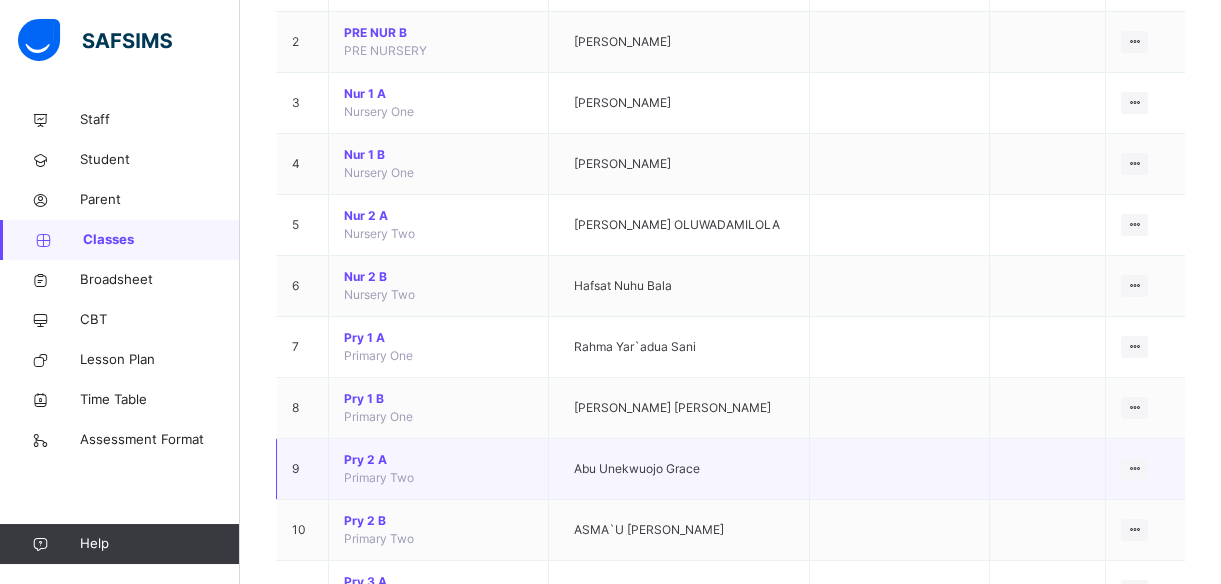 click on "Pry 2   A" at bounding box center [438, 460] 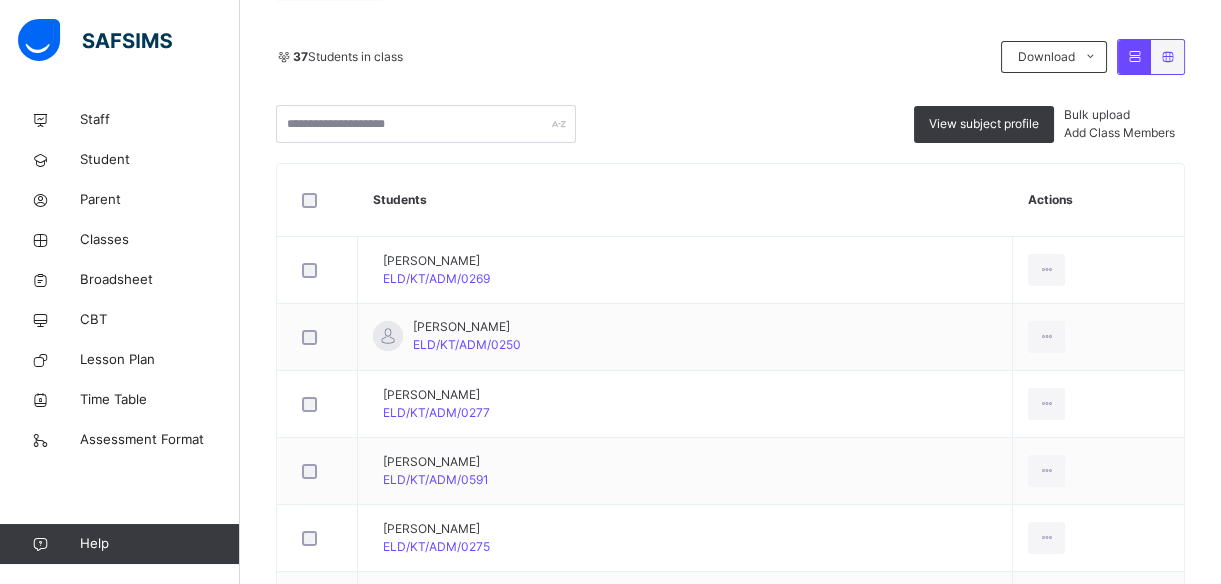 scroll, scrollTop: 314, scrollLeft: 0, axis: vertical 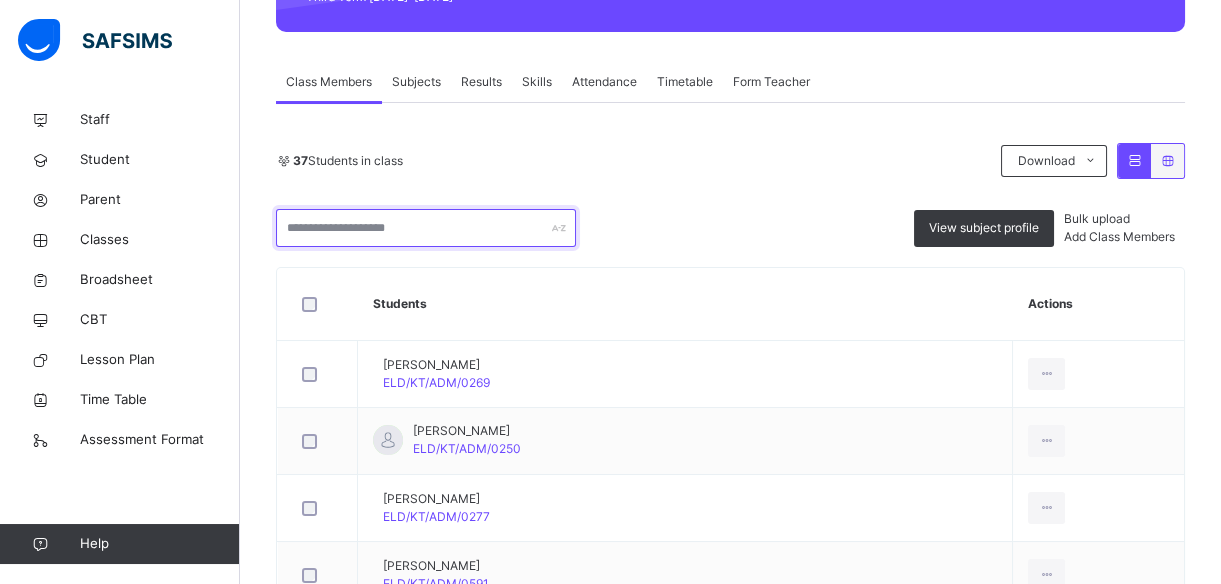 click at bounding box center (426, 228) 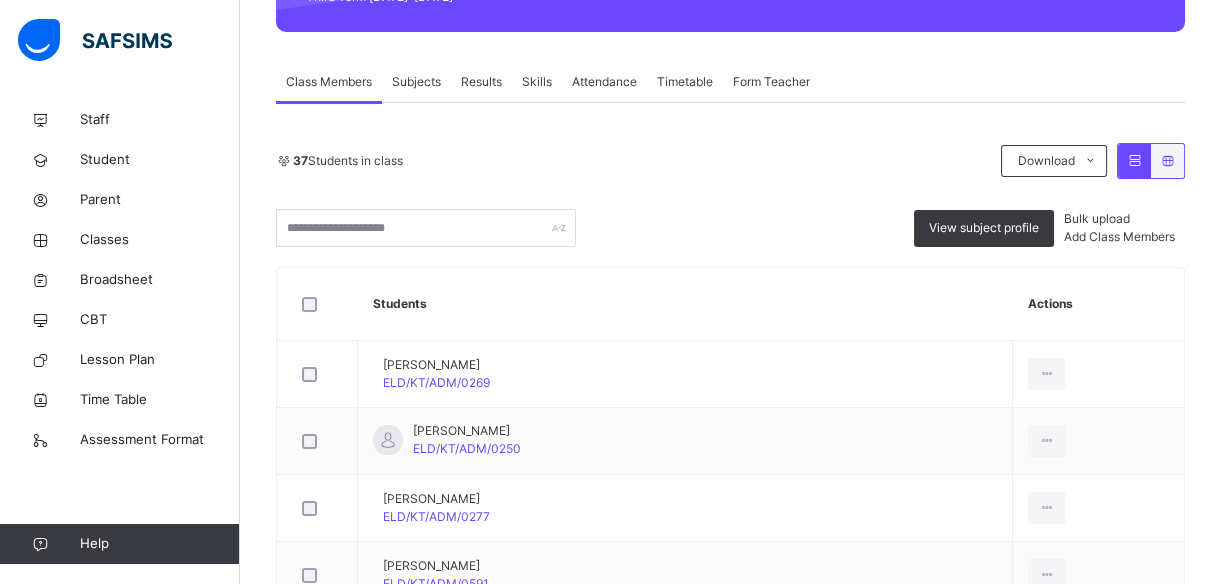 click on "37  Students in class" at bounding box center [633, 161] 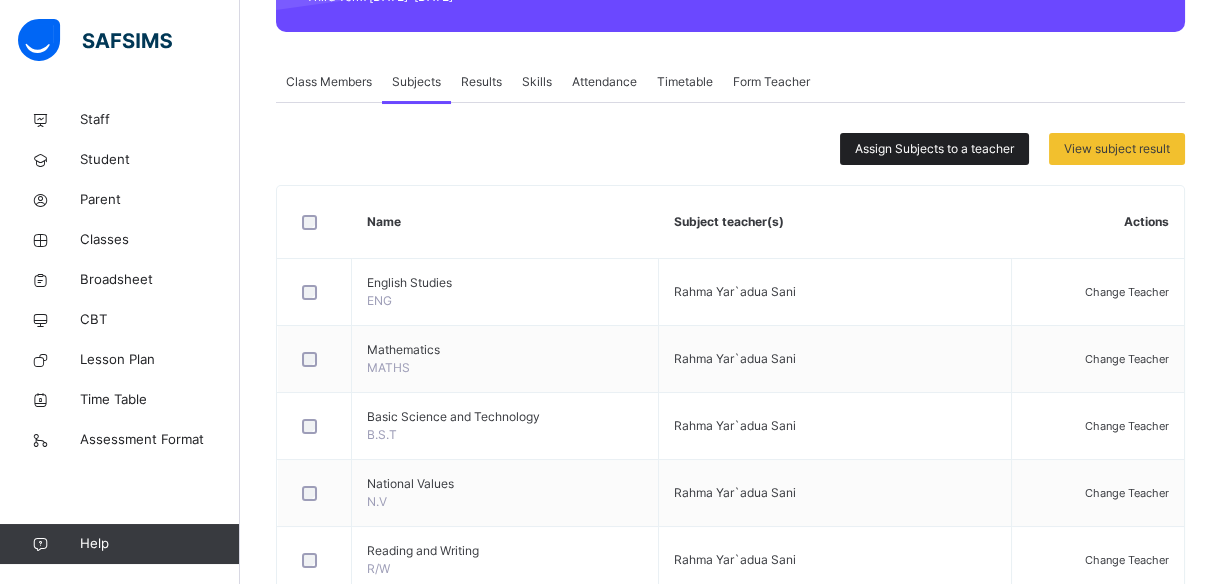 click on "Assign Subjects to a teacher" at bounding box center [934, 149] 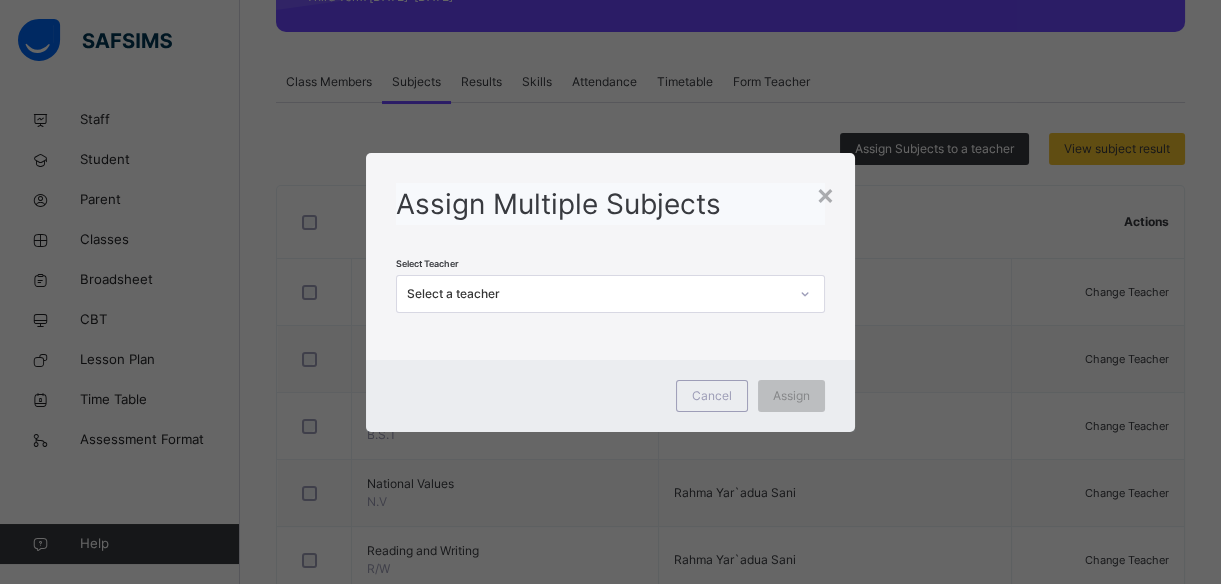 scroll, scrollTop: 0, scrollLeft: 0, axis: both 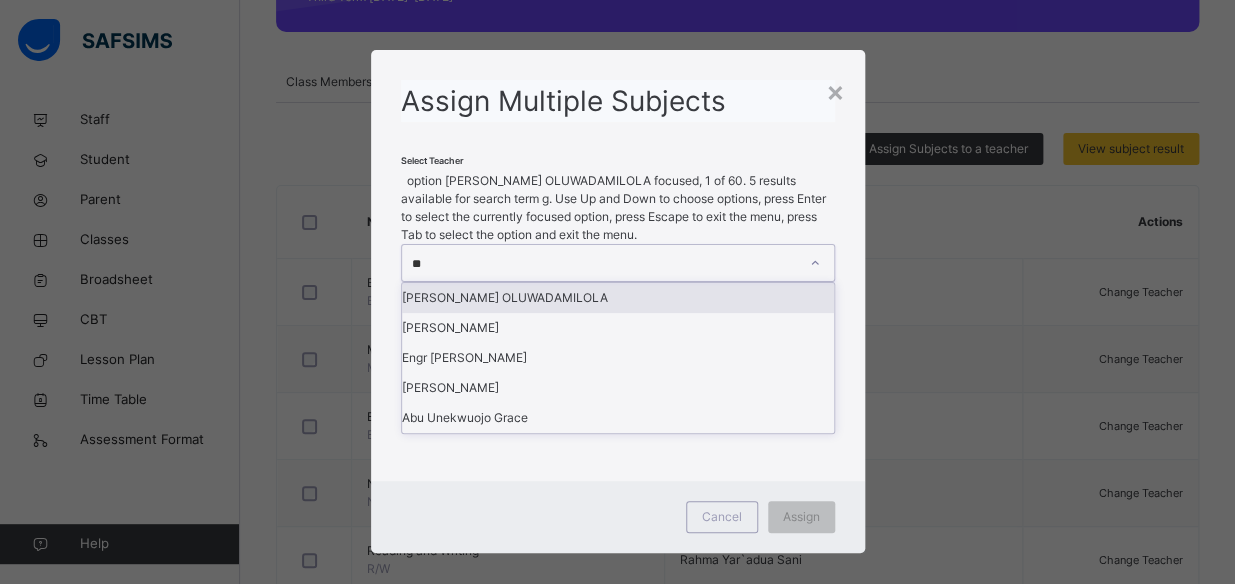 type on "***" 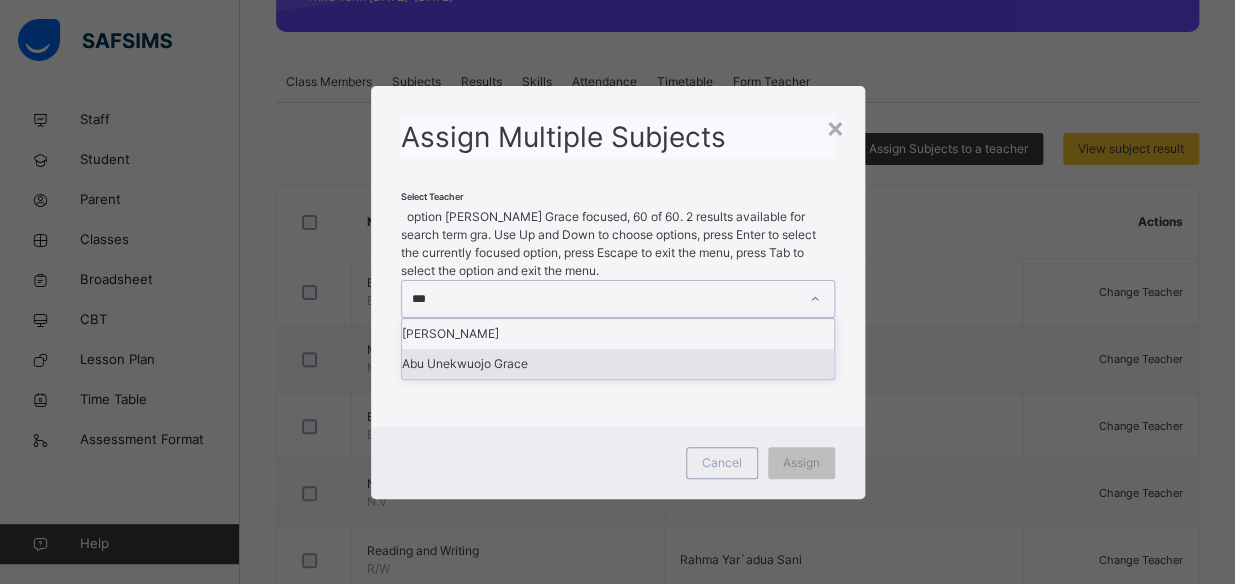 click on "Abu Unekwuojo  Grace" at bounding box center [618, 364] 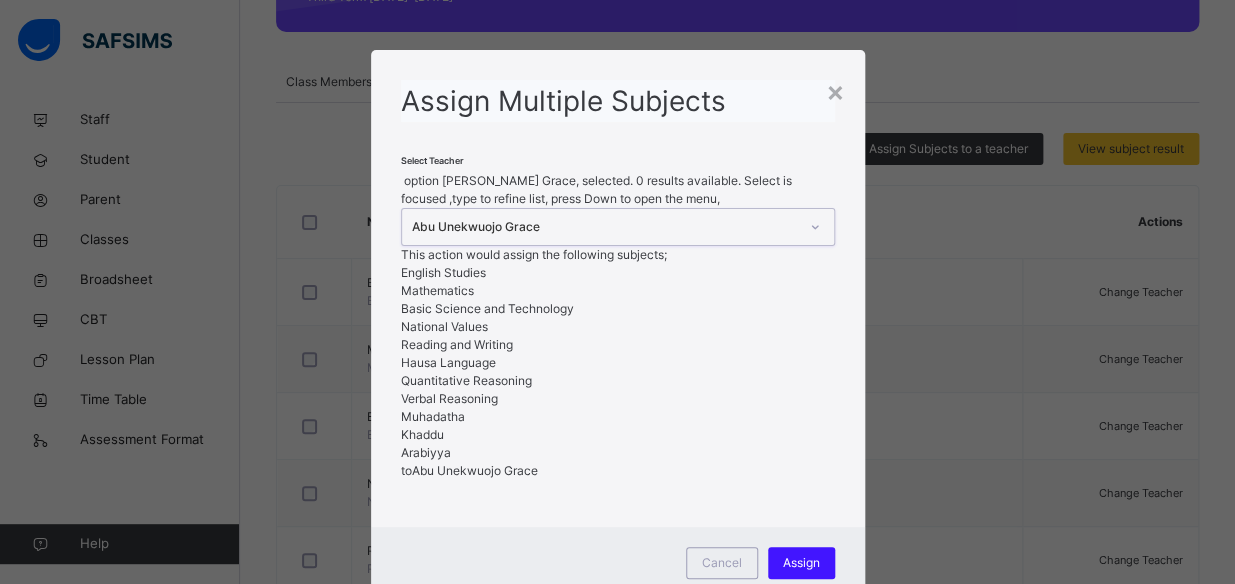 click on "Assign" at bounding box center [801, 563] 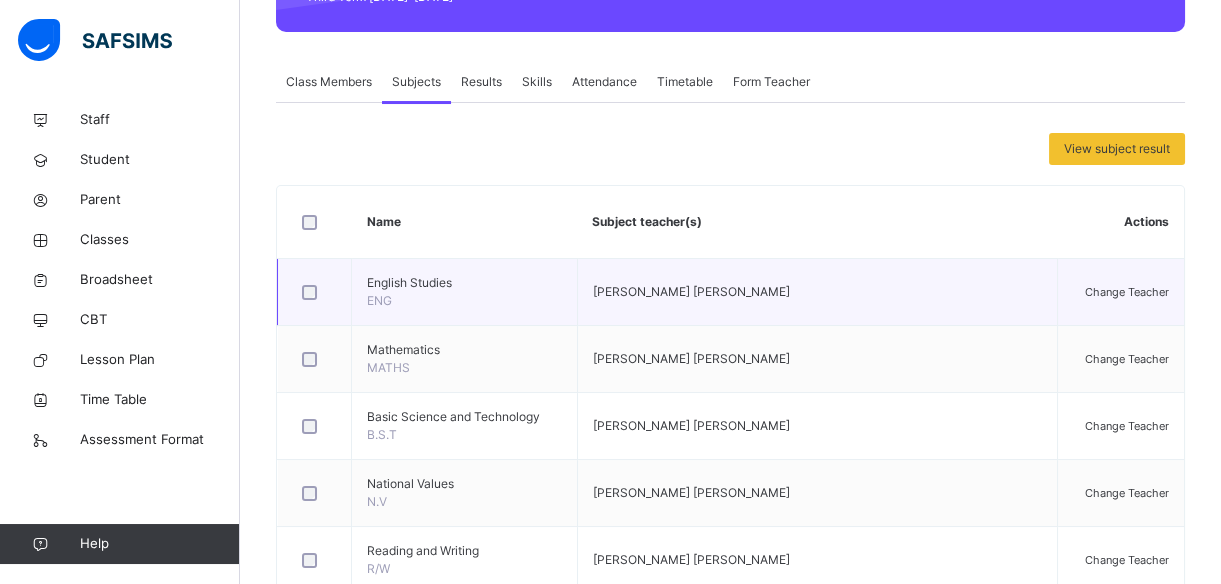 click on "Change Teacher" at bounding box center (1121, 292) 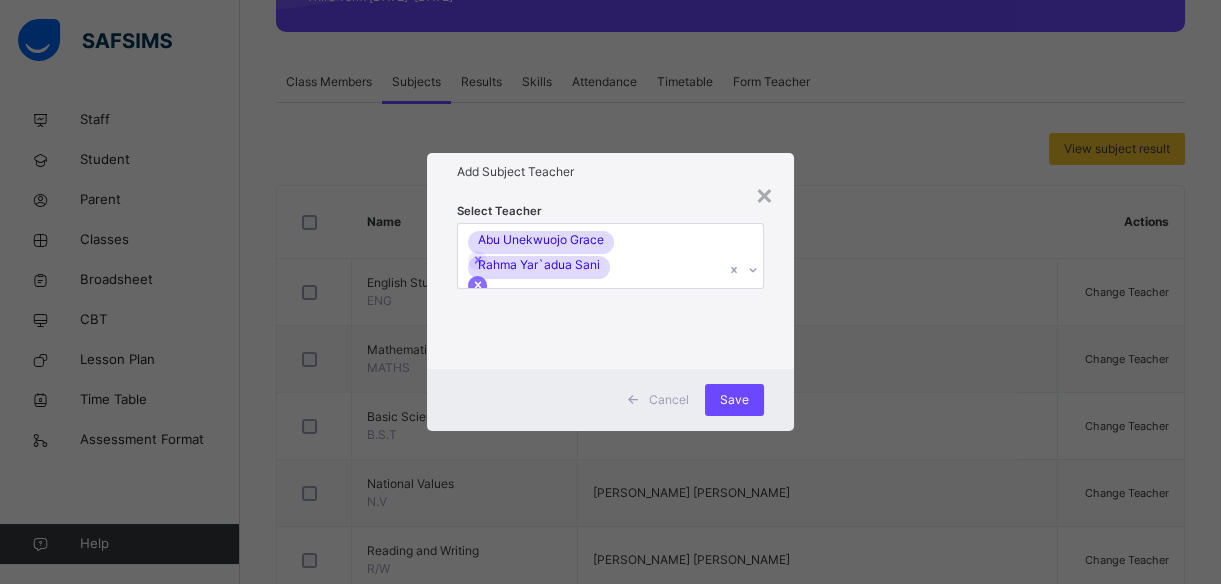 click 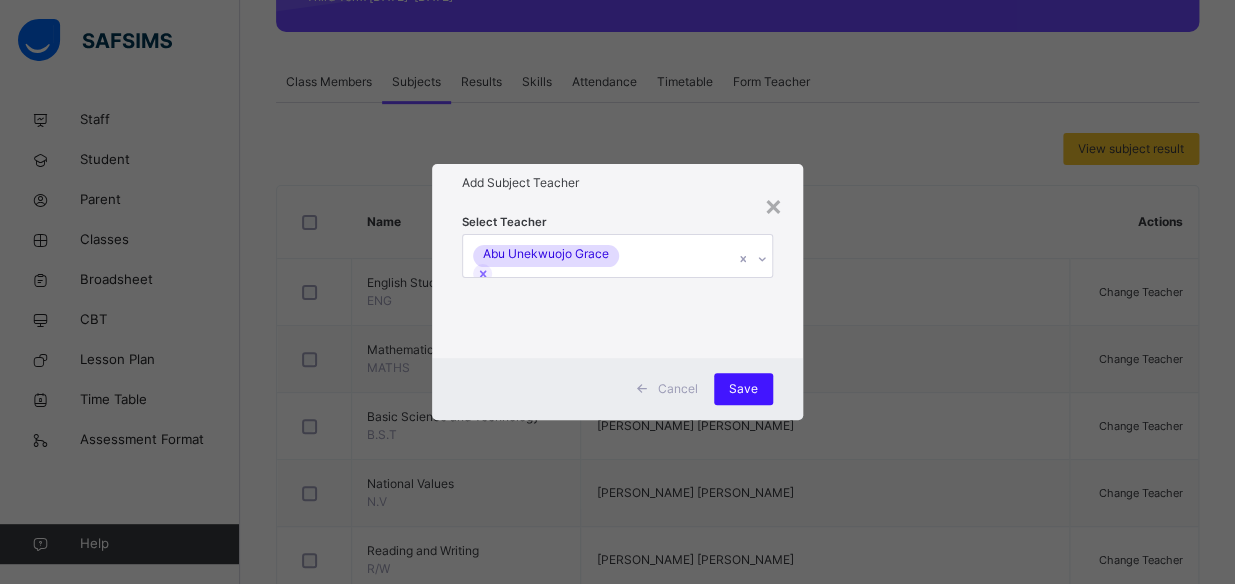 click on "Save" at bounding box center [743, 389] 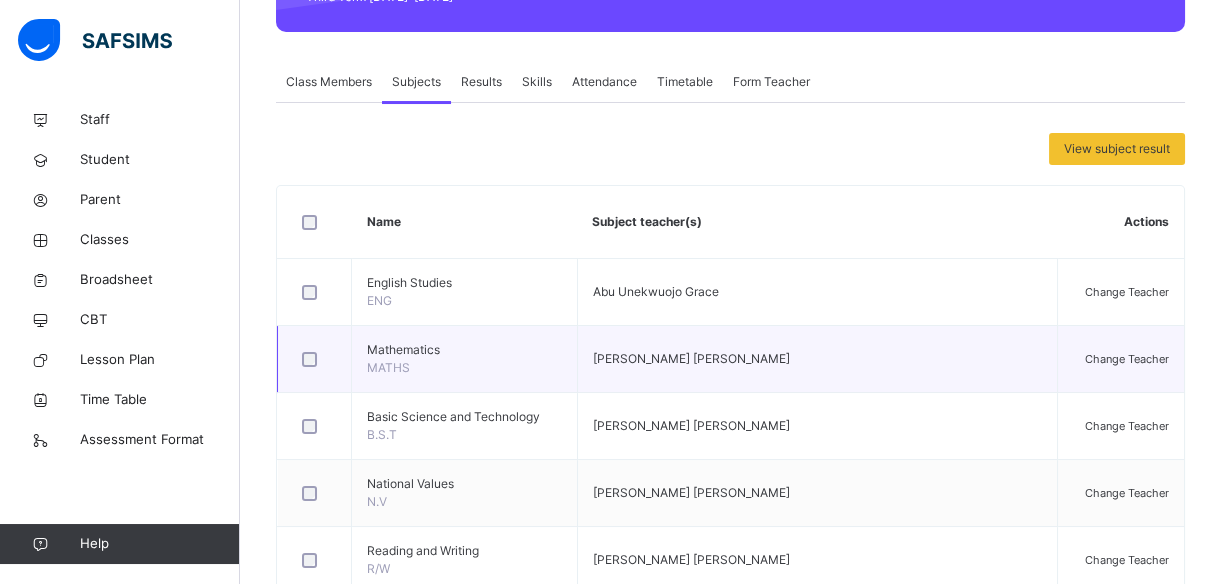 click on "Change Teacher" at bounding box center [1121, 359] 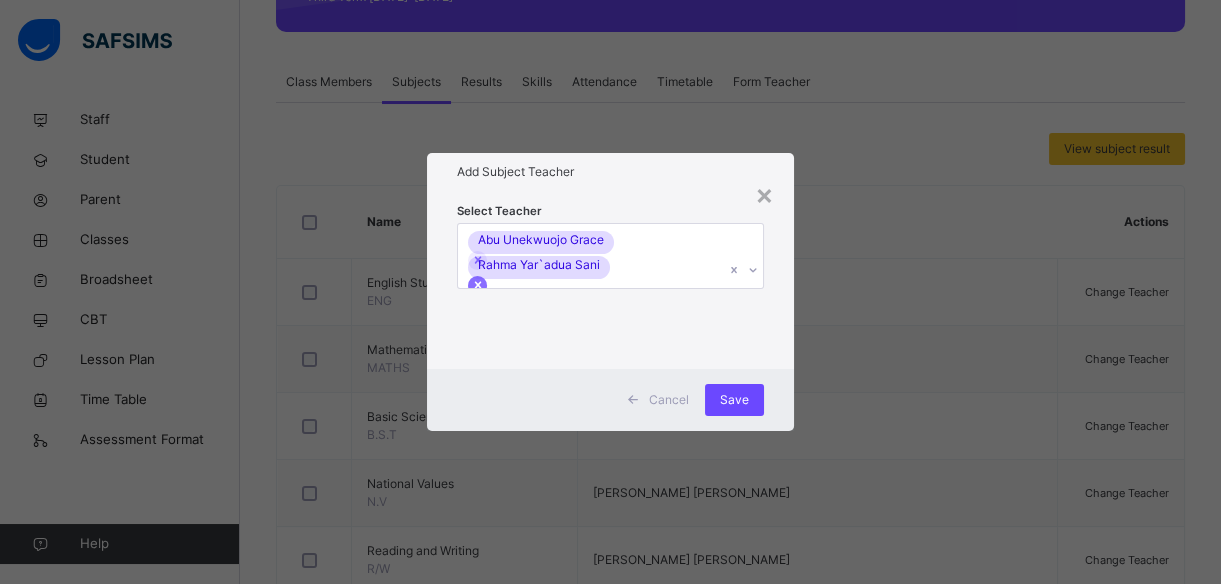 click 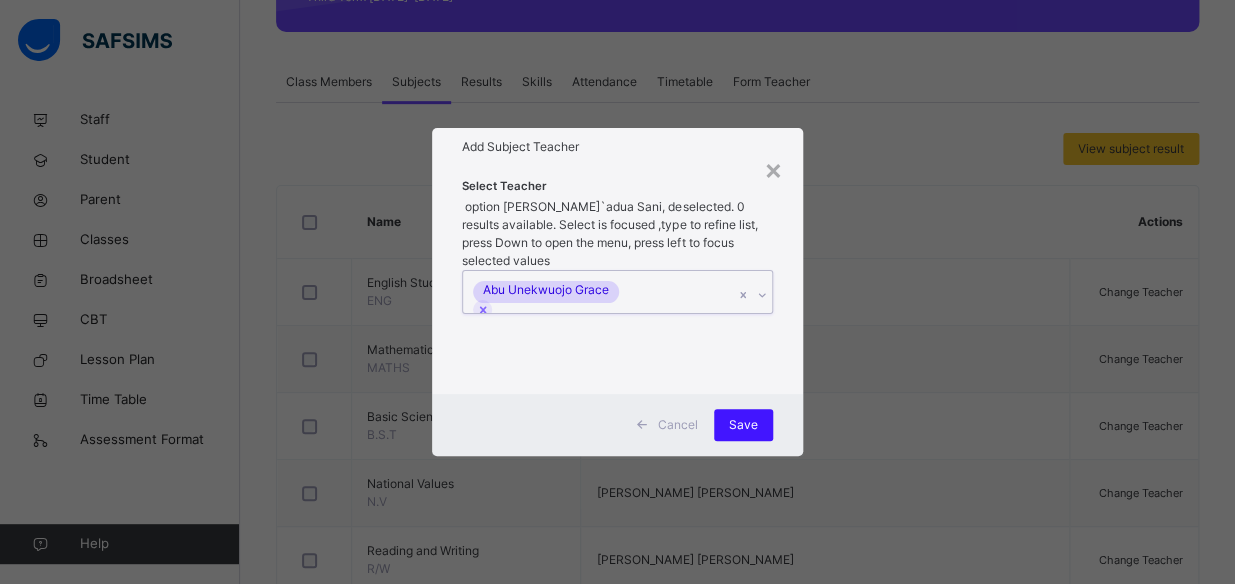 click on "Save" at bounding box center (743, 425) 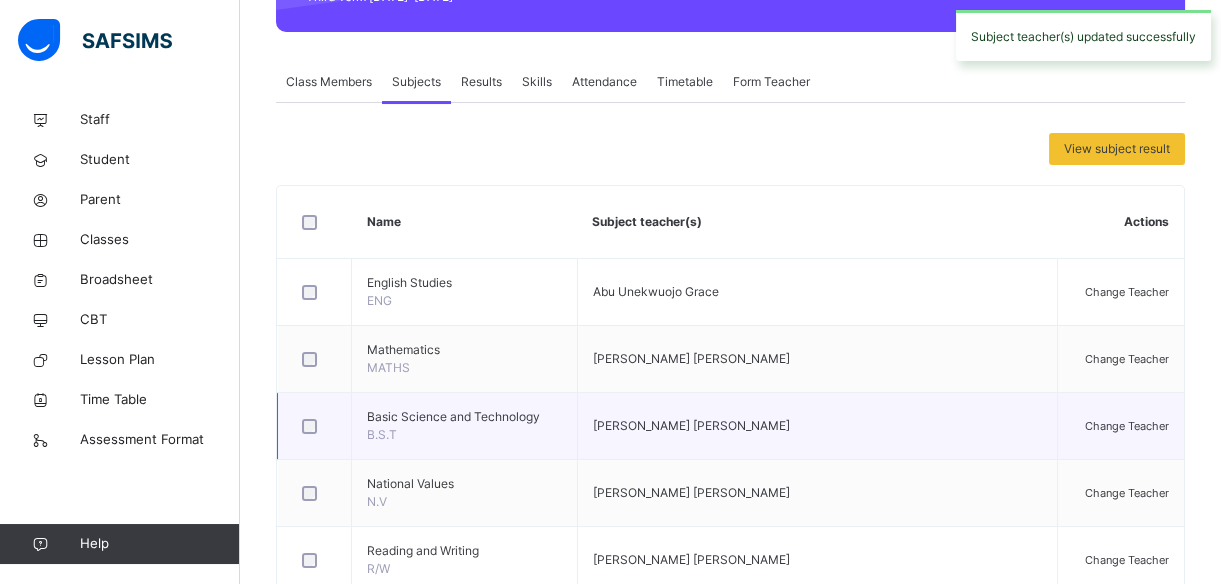 click on "Change Teacher" at bounding box center (1121, 426) 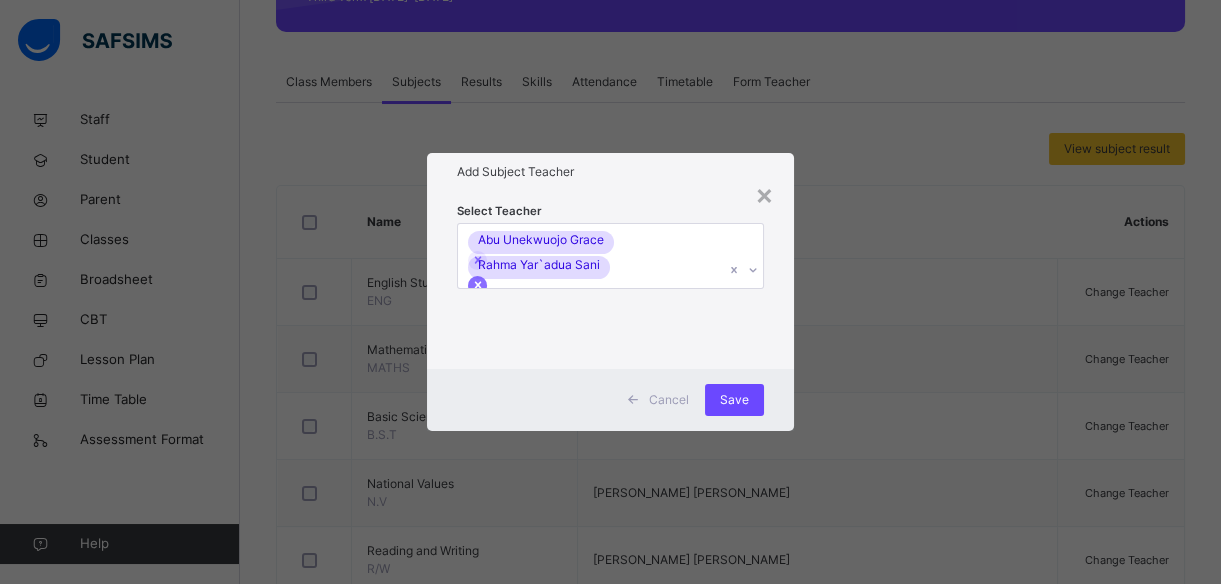 click 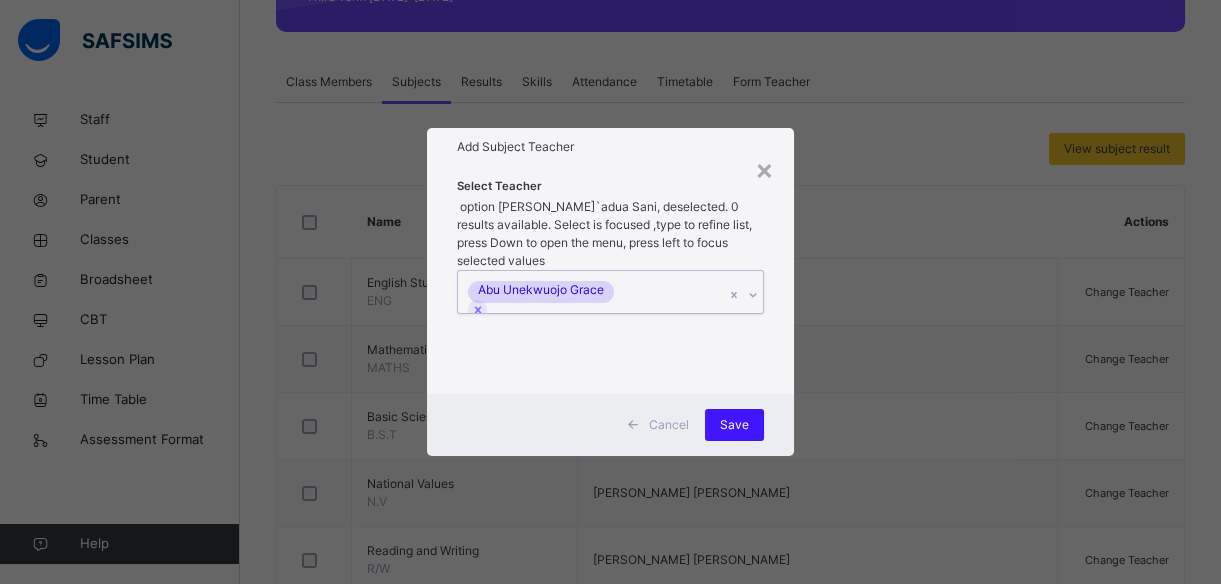 click on "Save" at bounding box center [734, 425] 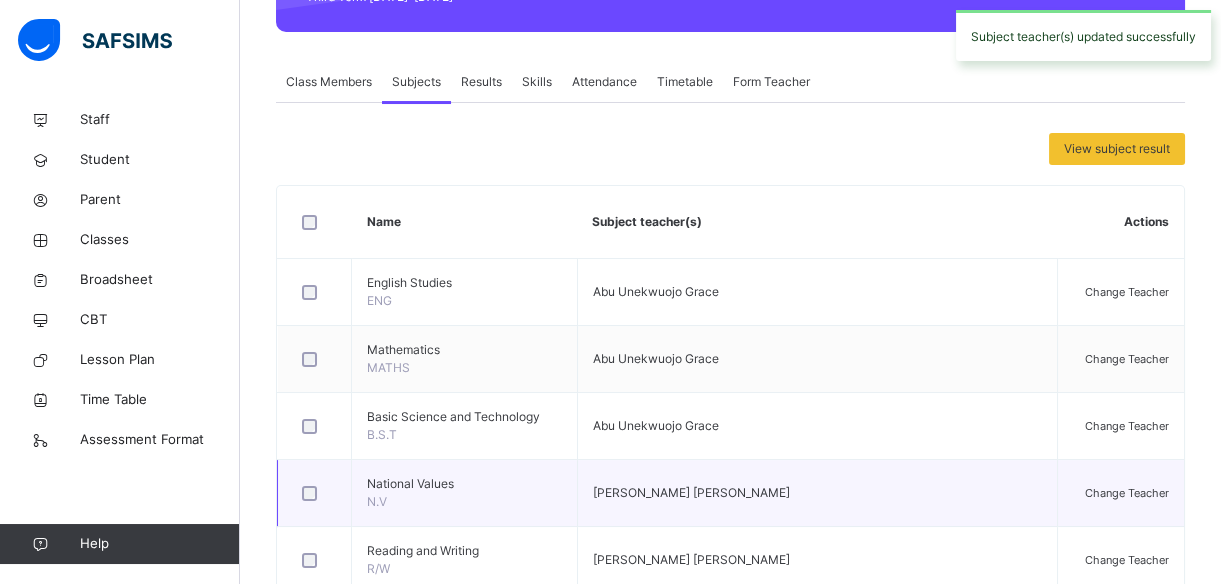 click on "Change Teacher" at bounding box center [1127, 493] 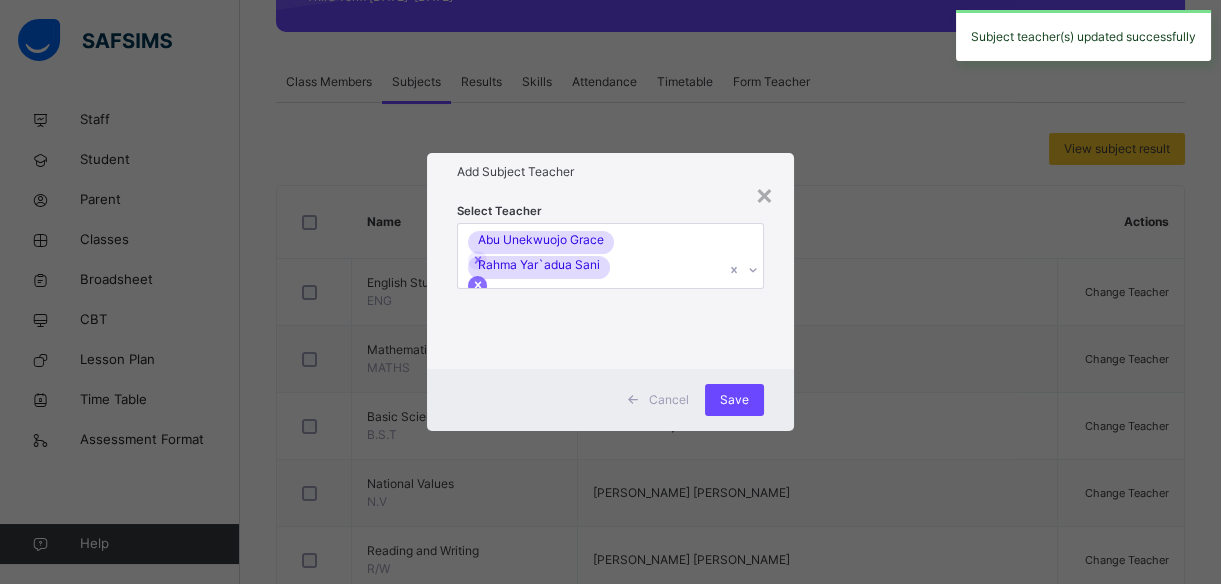 click 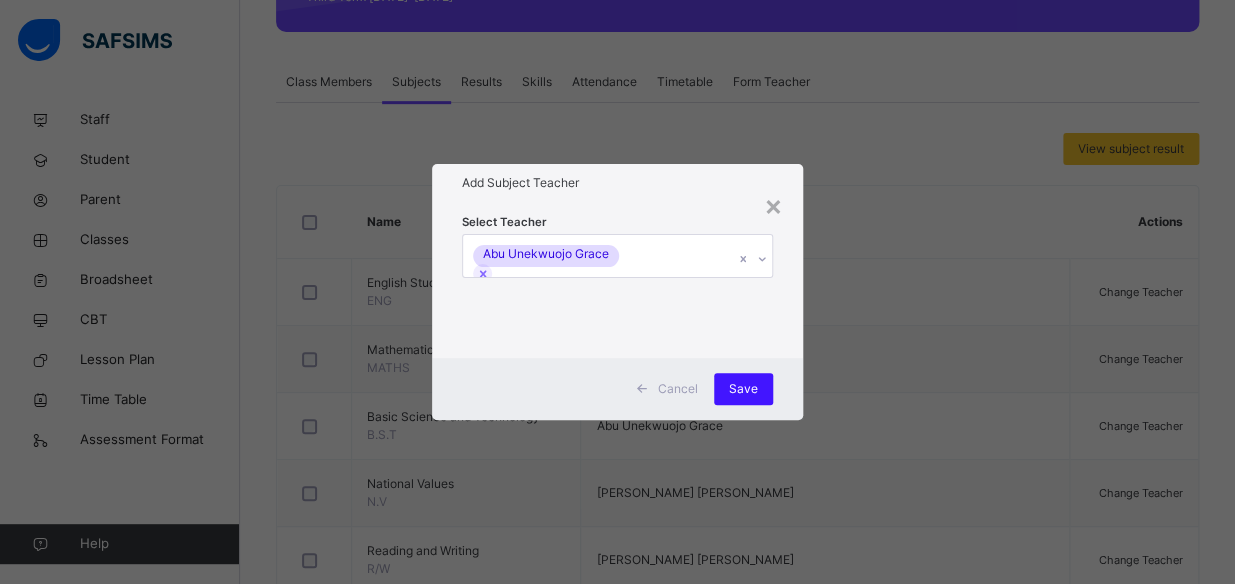 click on "Save" at bounding box center [743, 389] 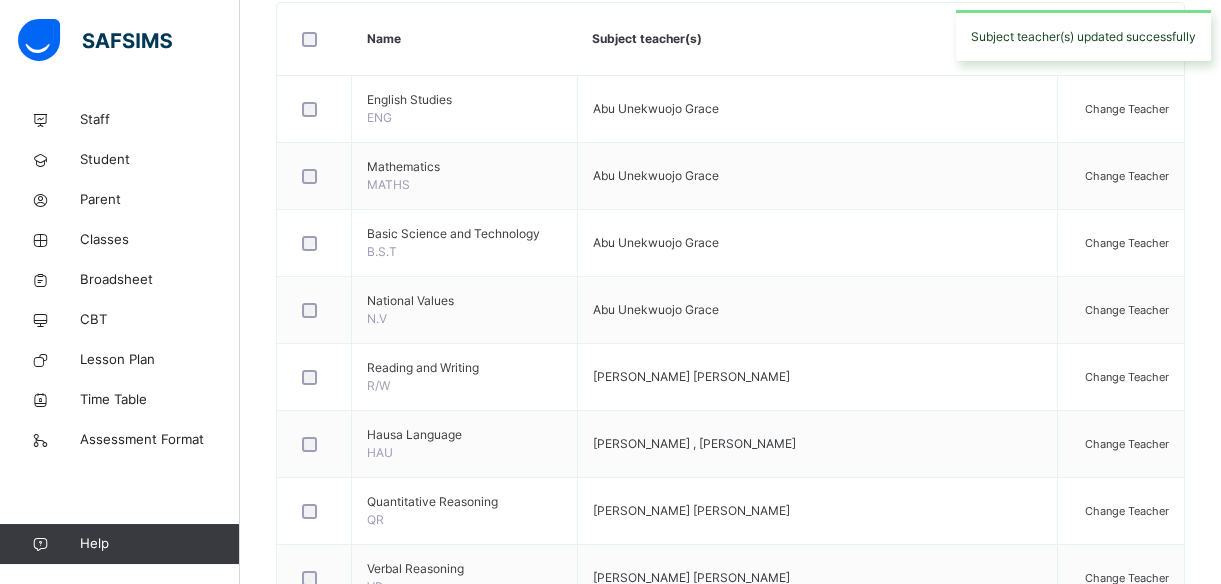 scroll, scrollTop: 508, scrollLeft: 0, axis: vertical 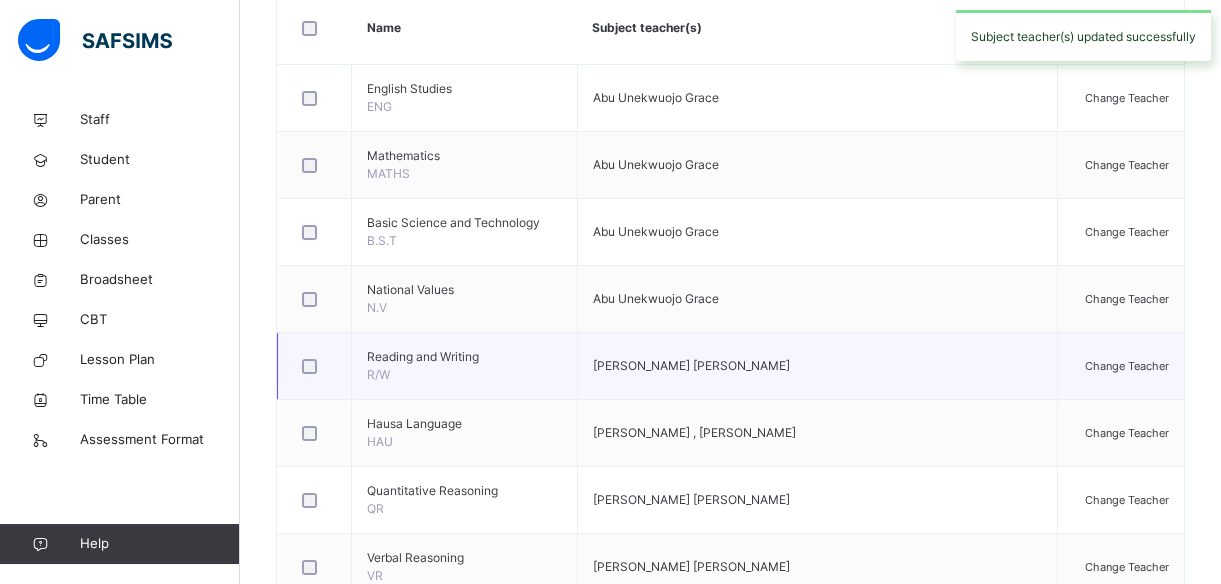 click on "Change Teacher" at bounding box center (1127, 366) 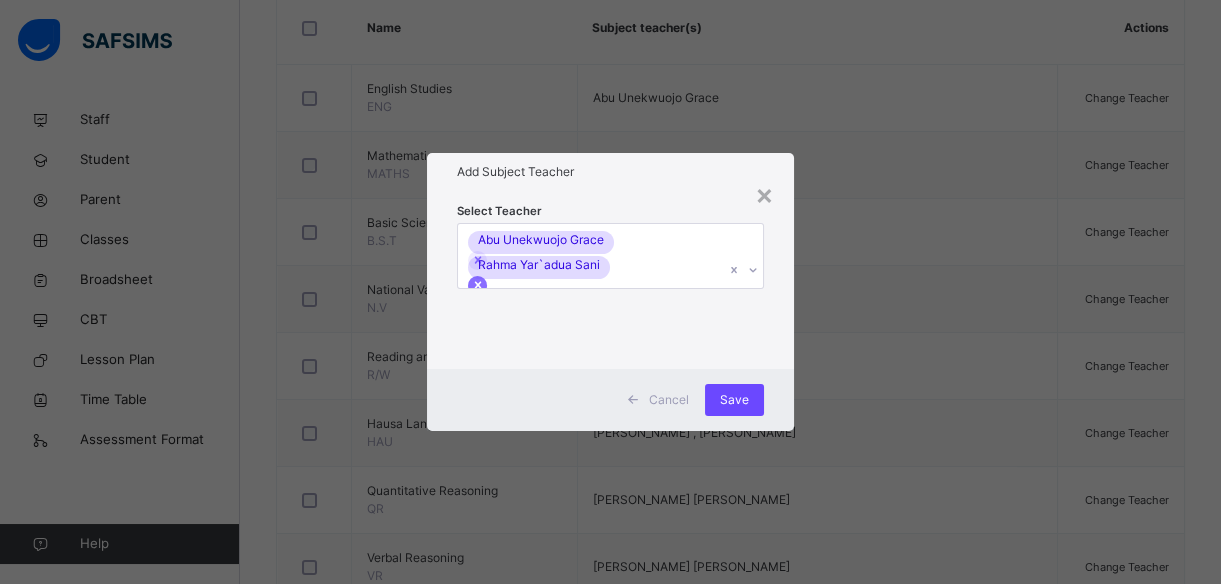 click 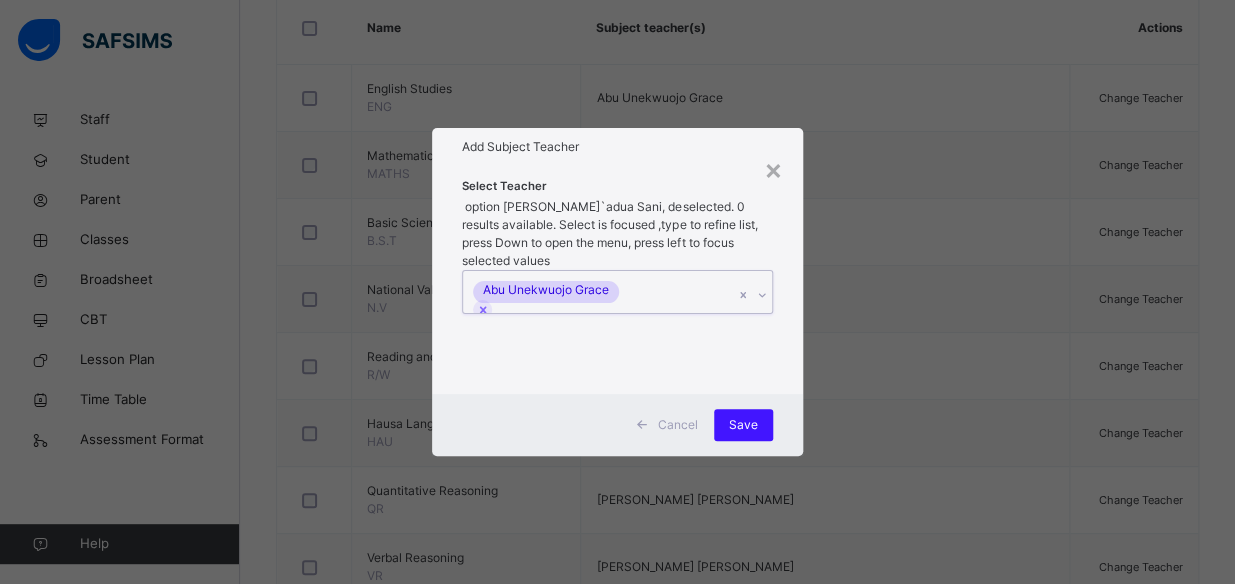 click on "Save" at bounding box center (743, 425) 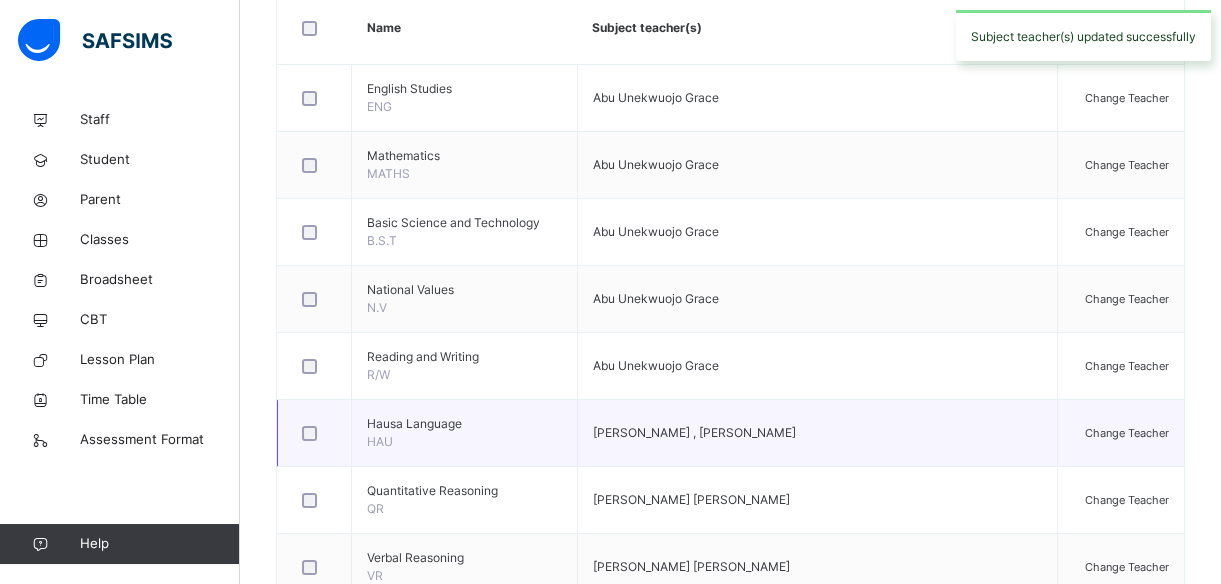 click on "Change Teacher" at bounding box center [1127, 433] 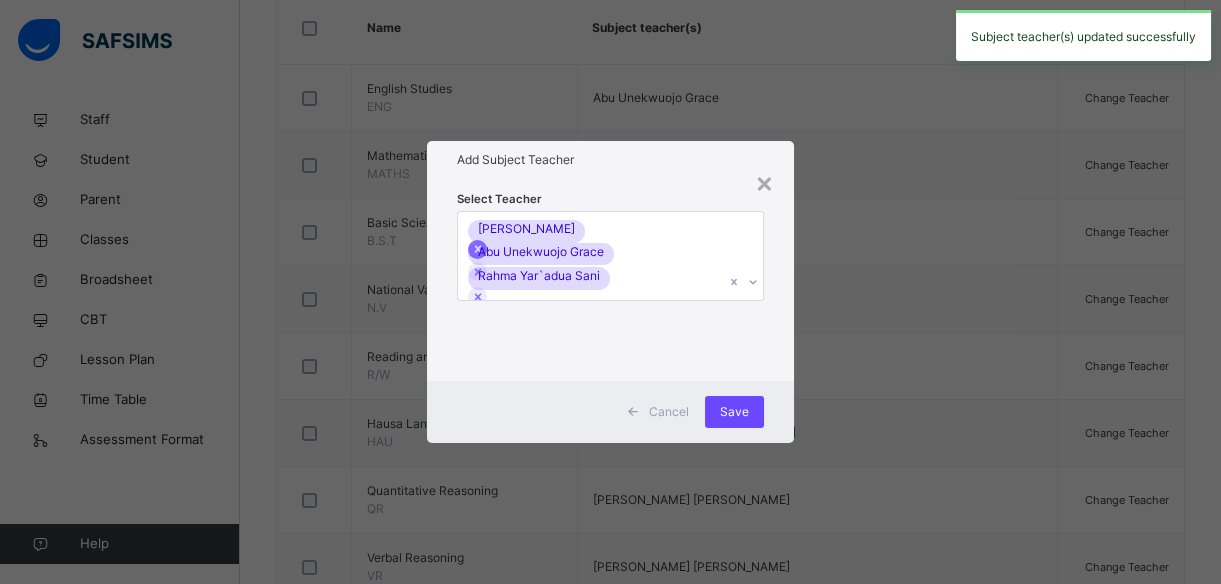 click 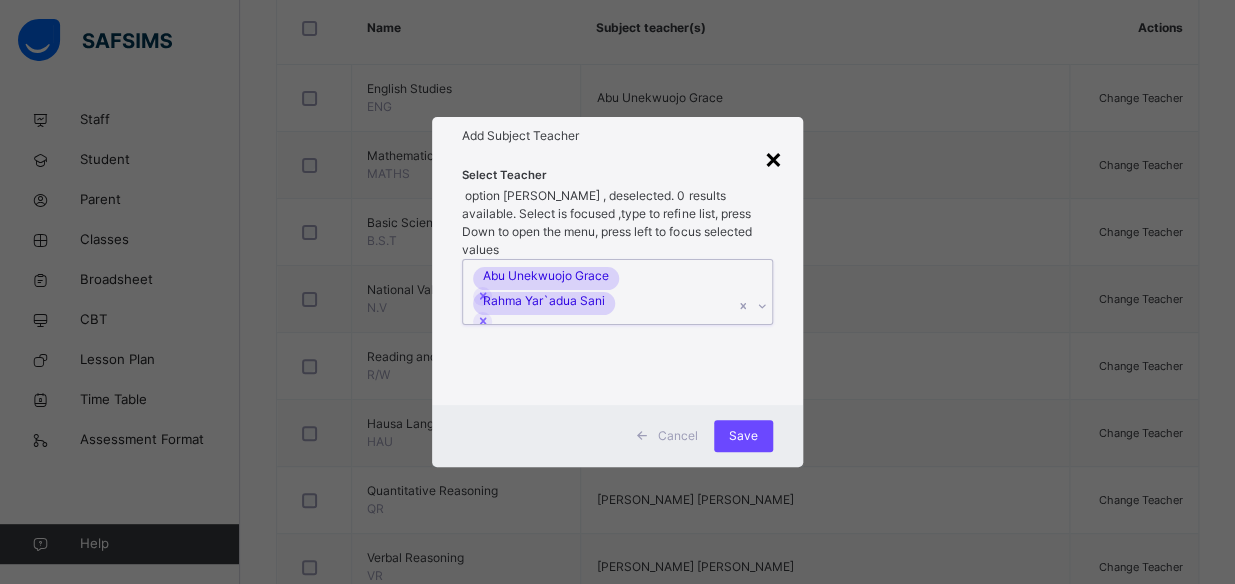 click on "×" at bounding box center [773, 158] 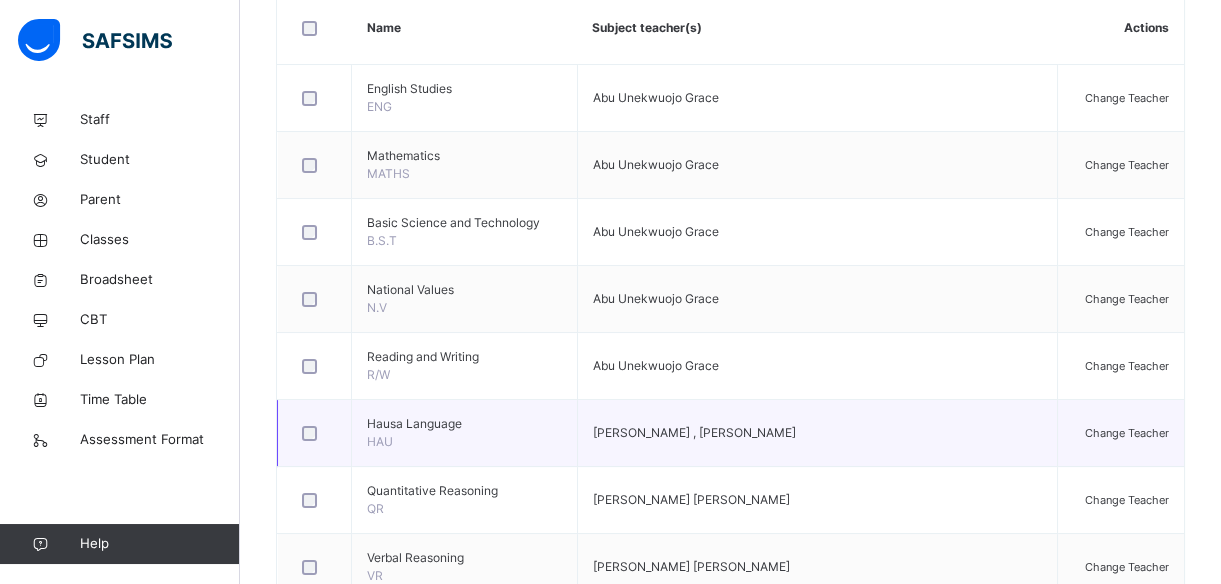 click on "Change Teacher" at bounding box center [1127, 433] 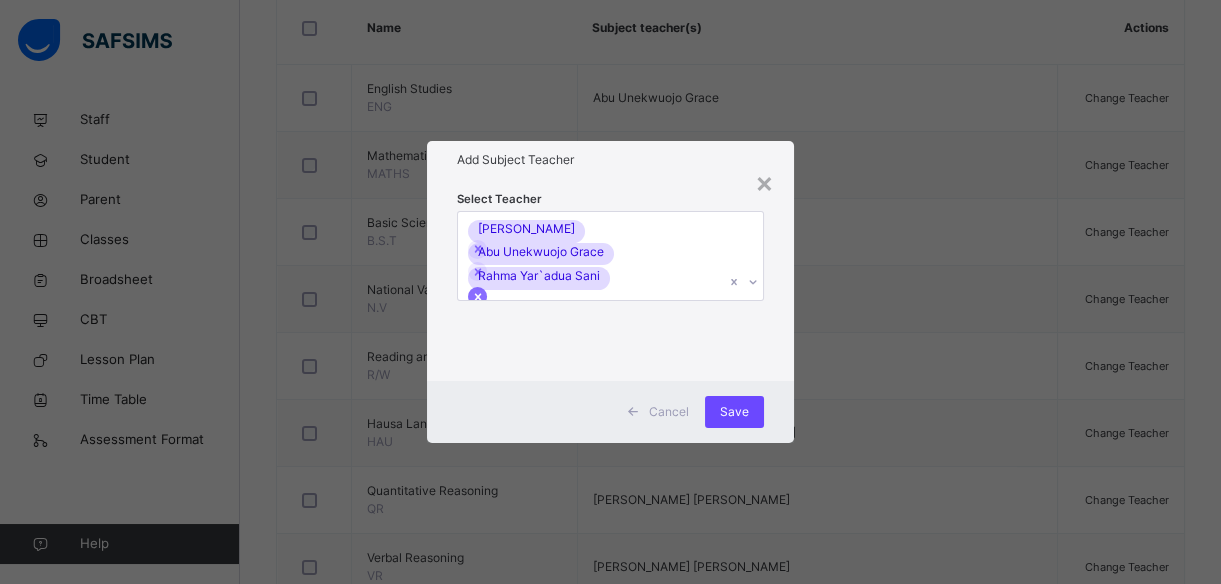 click 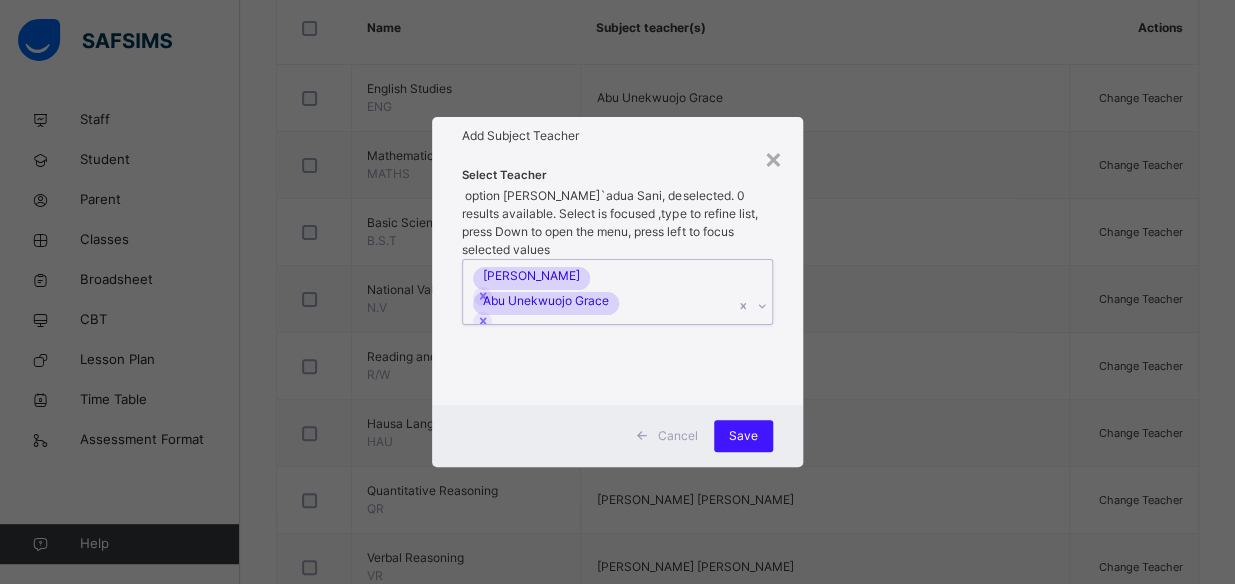 click on "Save" at bounding box center (743, 436) 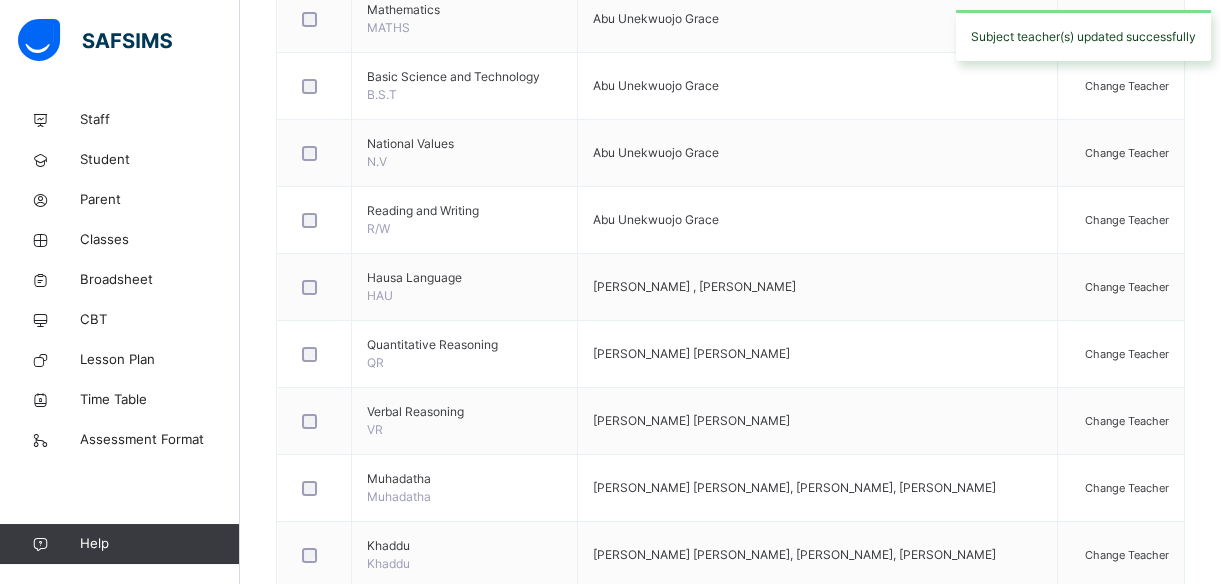 scroll, scrollTop: 670, scrollLeft: 0, axis: vertical 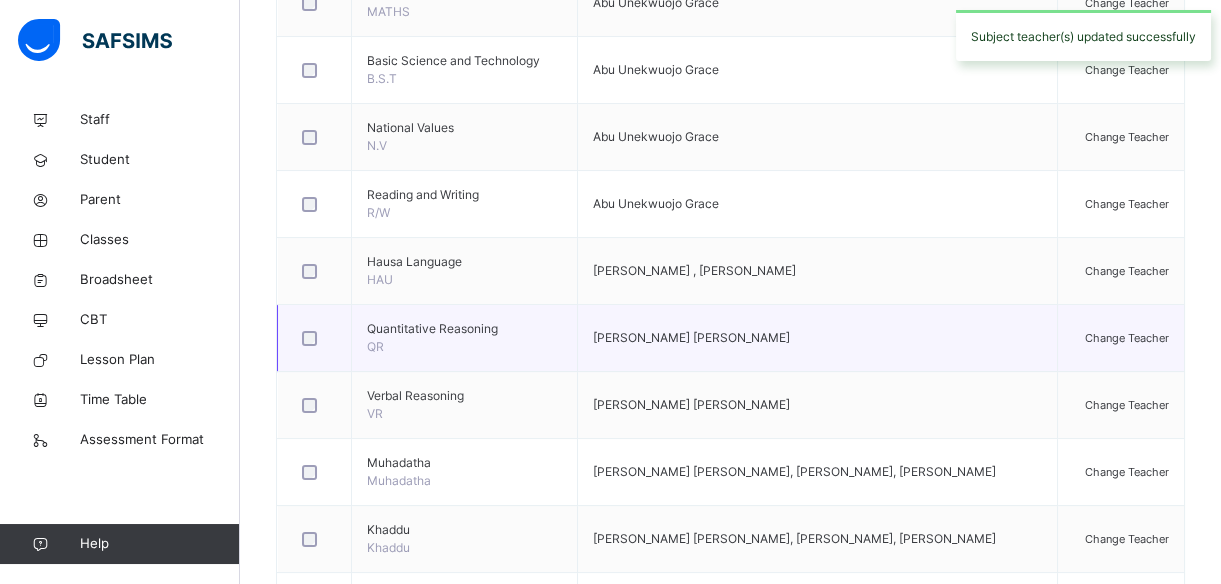 click on "Change Teacher" at bounding box center [1127, 338] 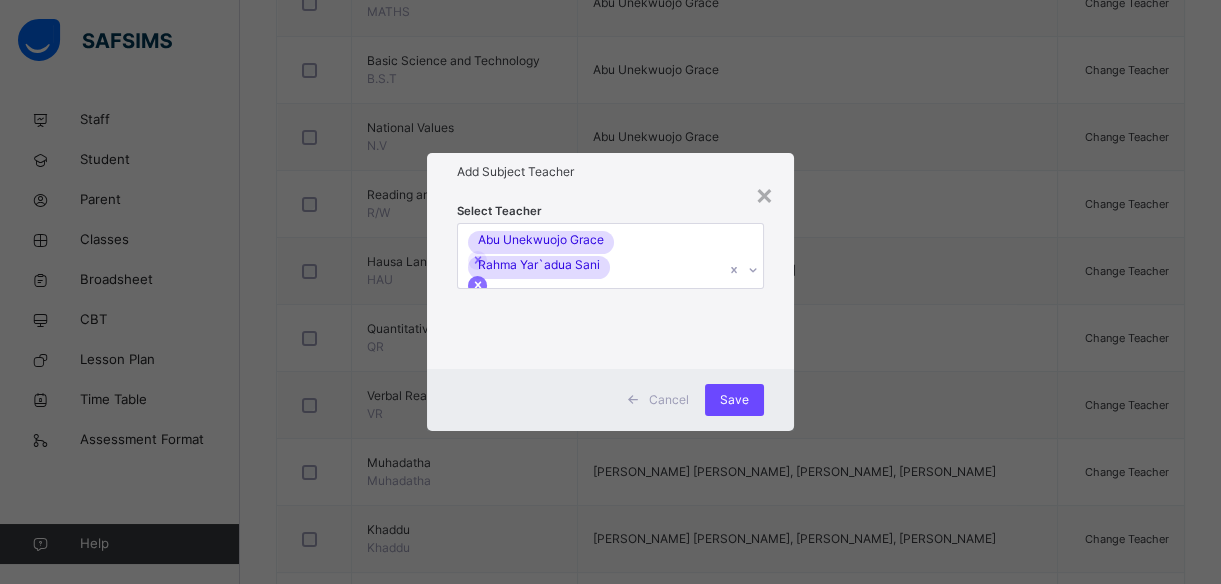 click 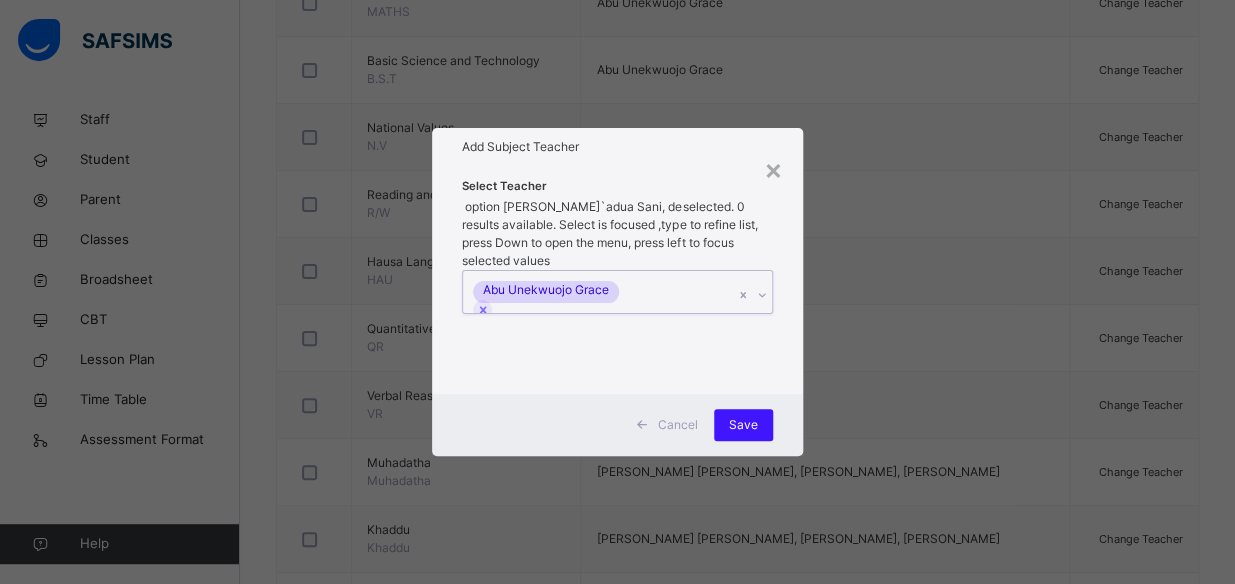 click on "Save" at bounding box center (743, 425) 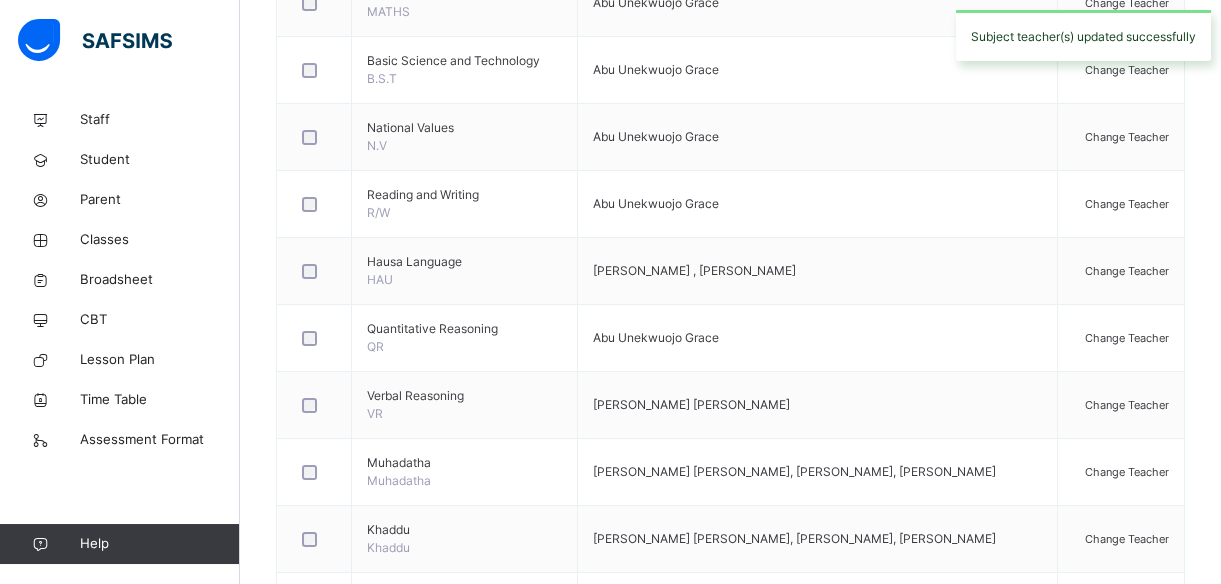 scroll, scrollTop: 766, scrollLeft: 0, axis: vertical 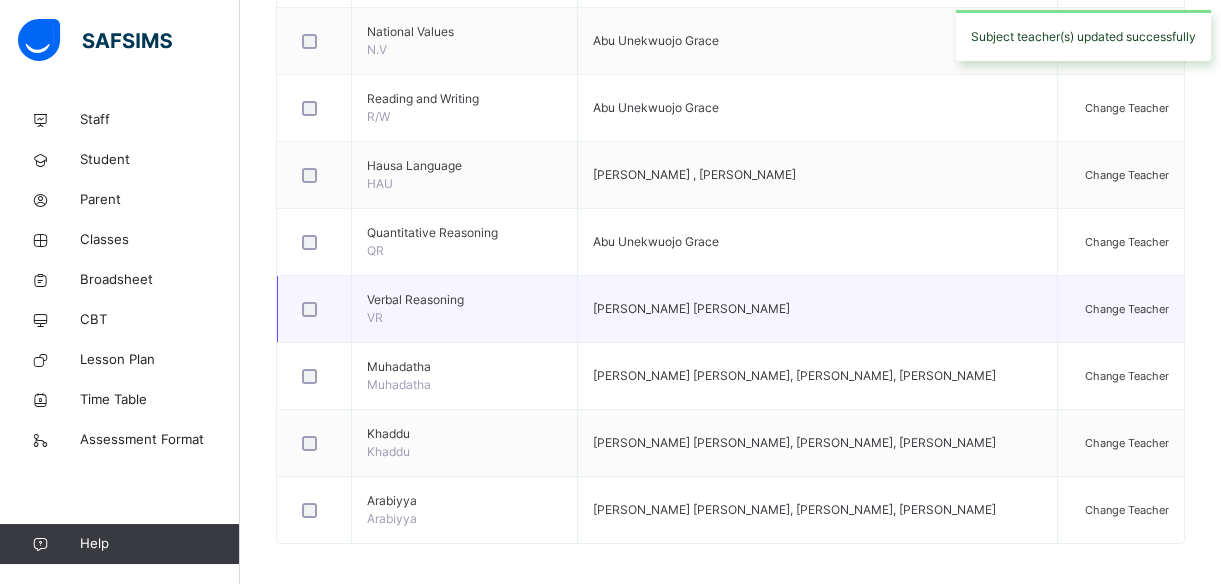 click on "Change Teacher" at bounding box center (1127, 309) 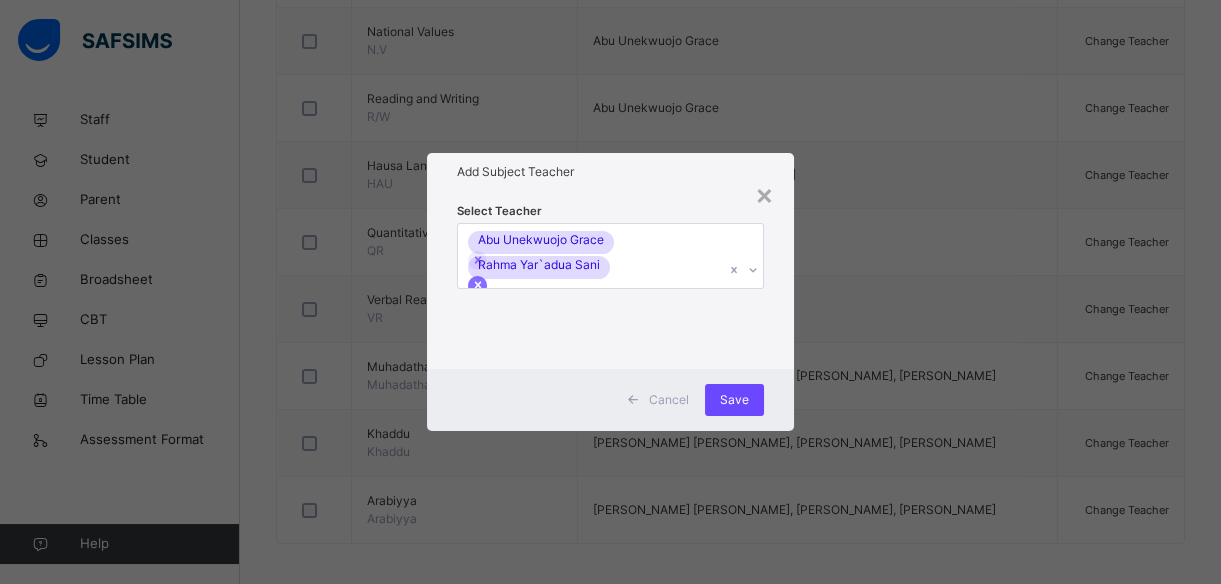 click 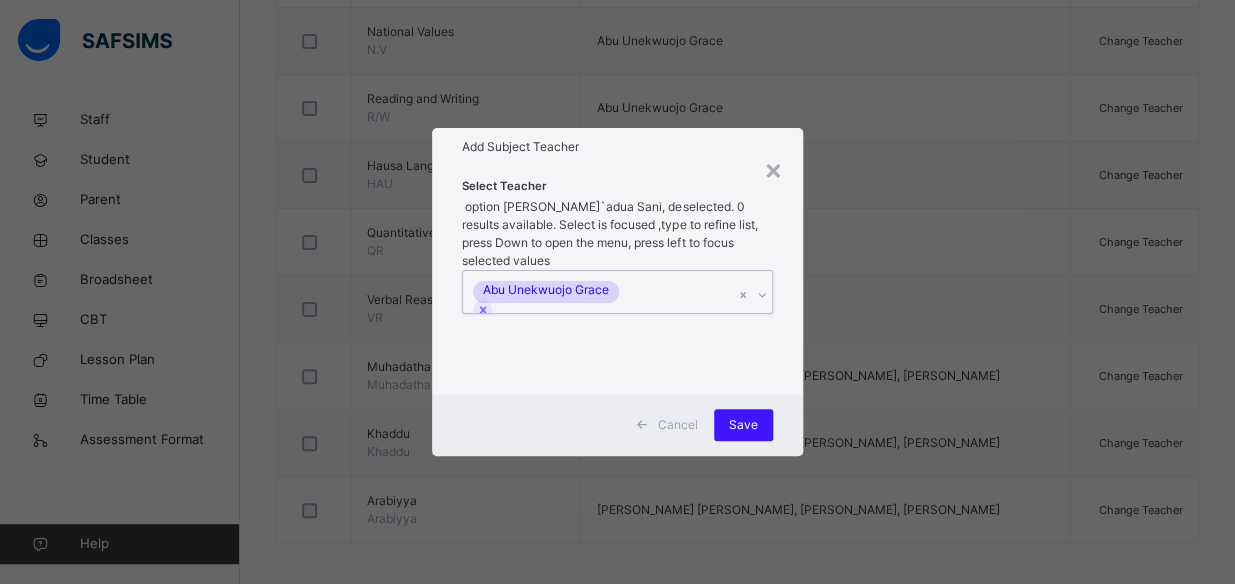 click on "Save" at bounding box center [743, 425] 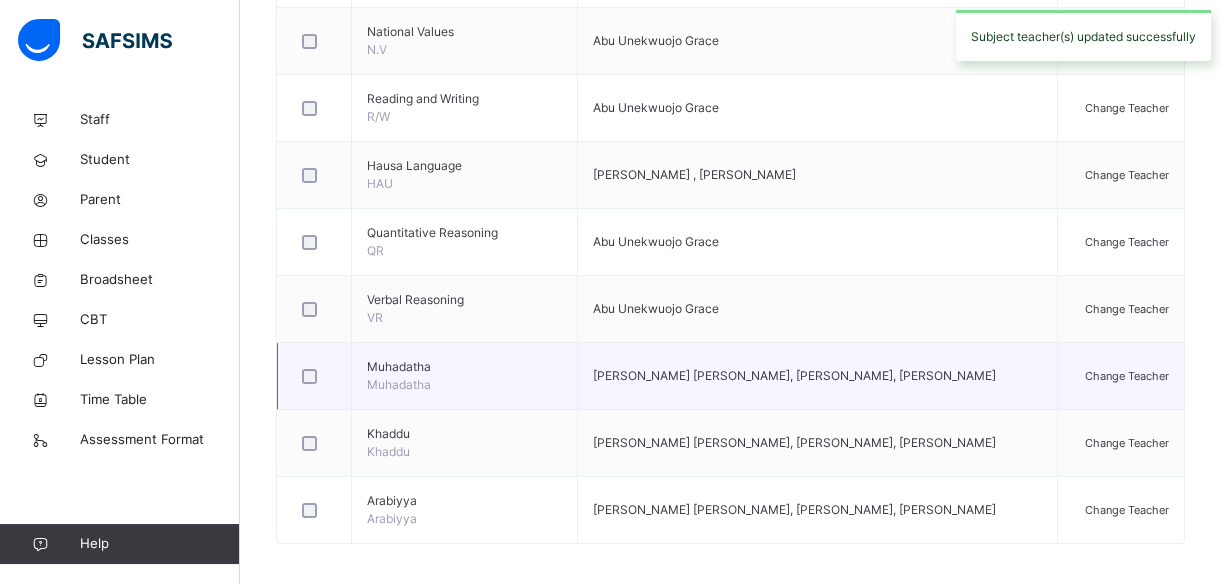 click on "Change Teacher" at bounding box center (1127, 376) 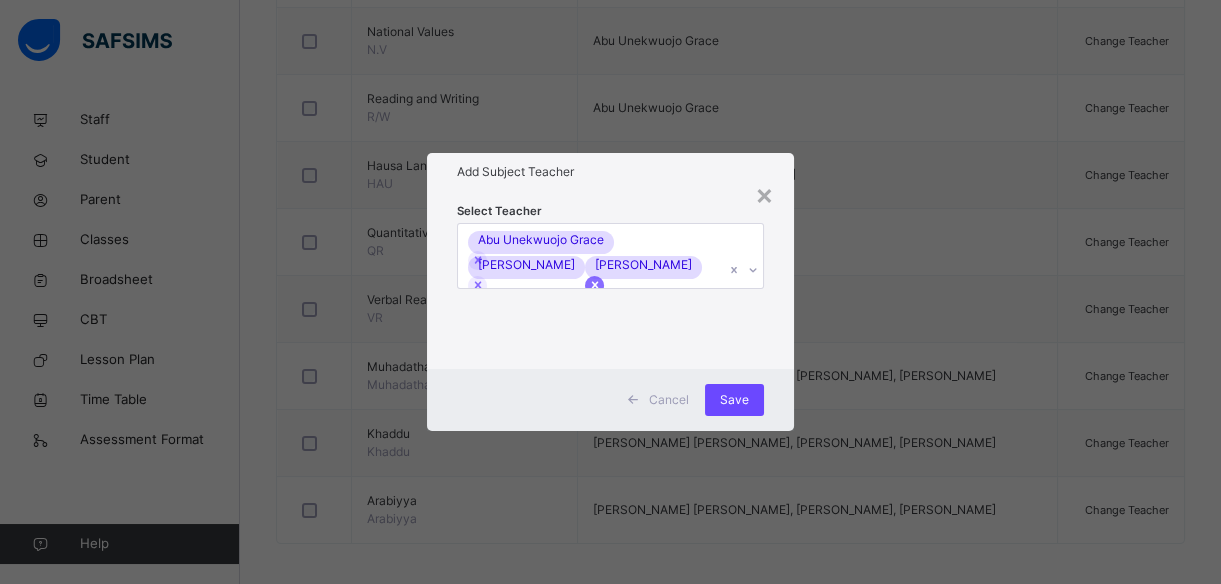 click 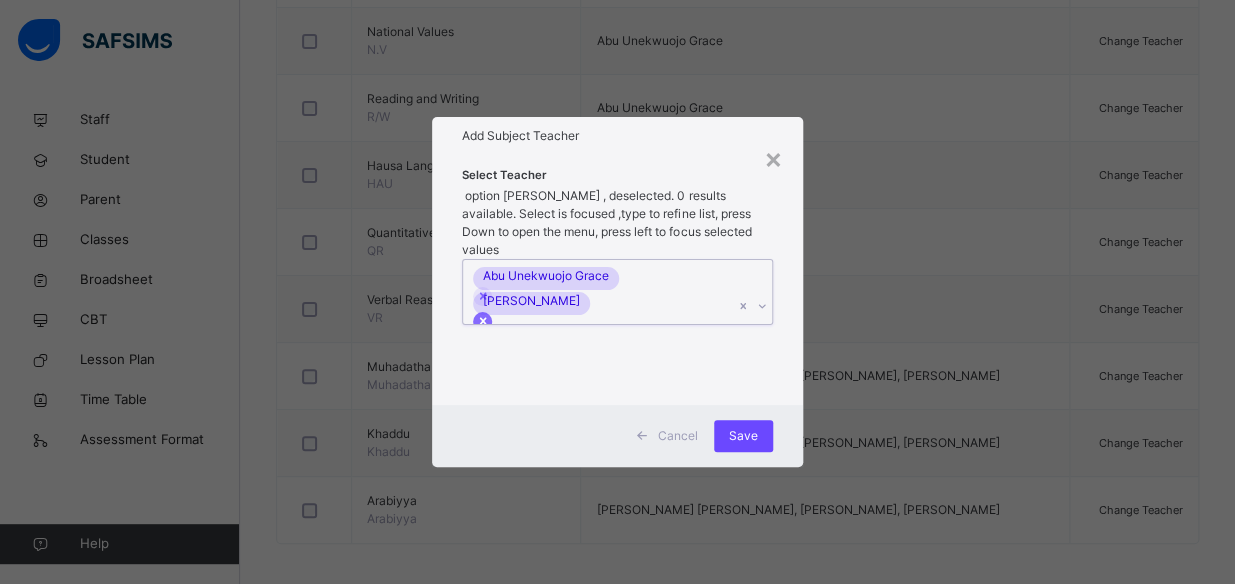 click 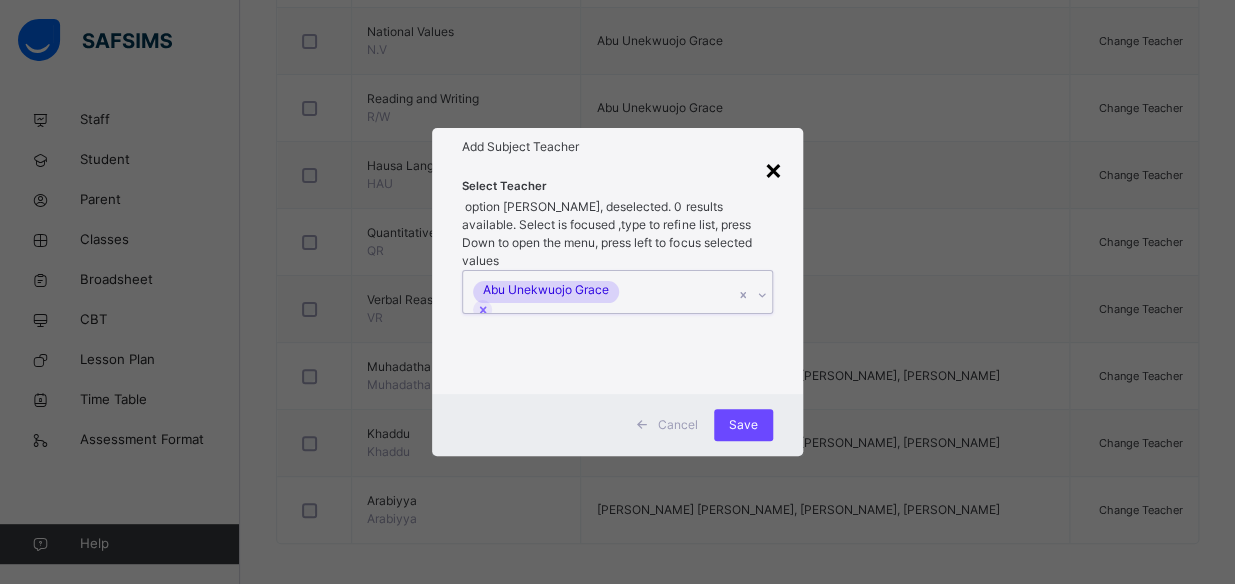 click on "×" at bounding box center (773, 169) 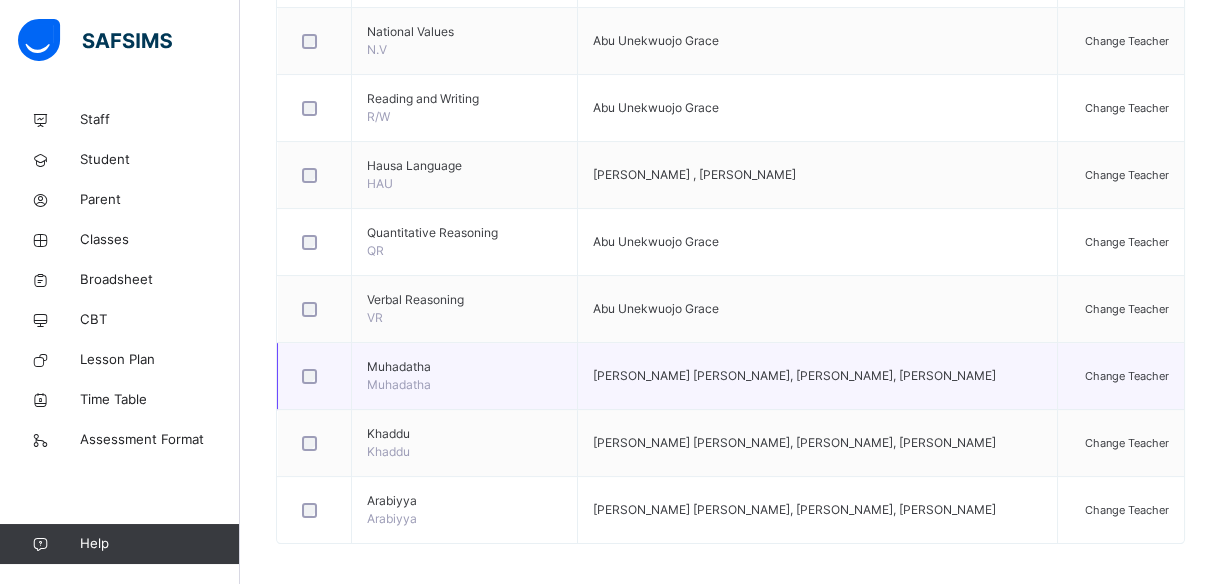 click on "Change Teacher" at bounding box center (1121, 376) 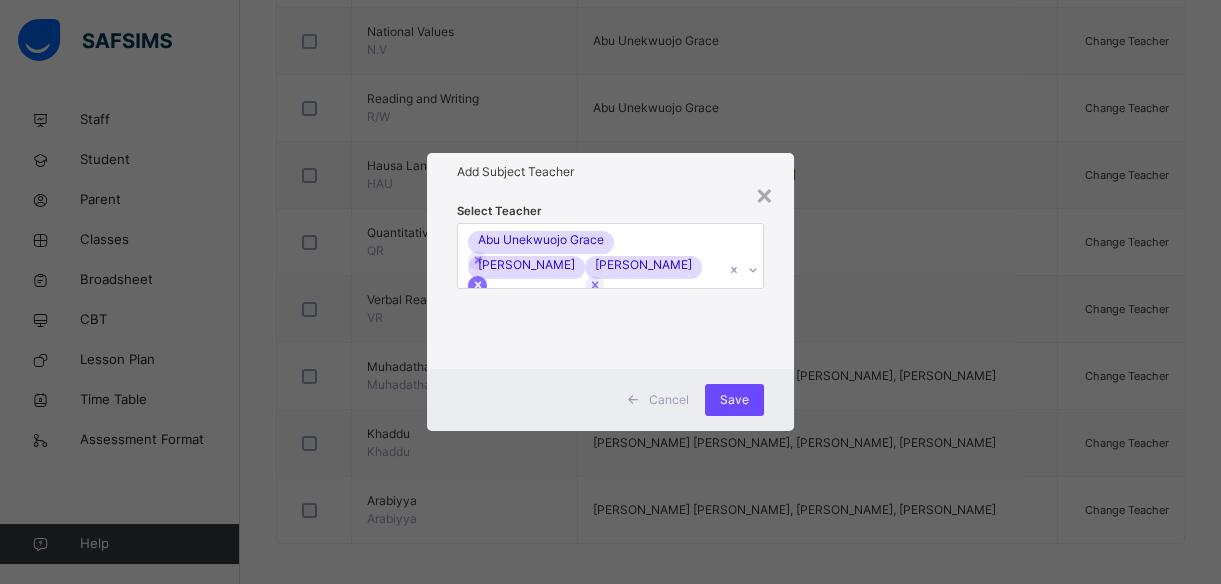 click 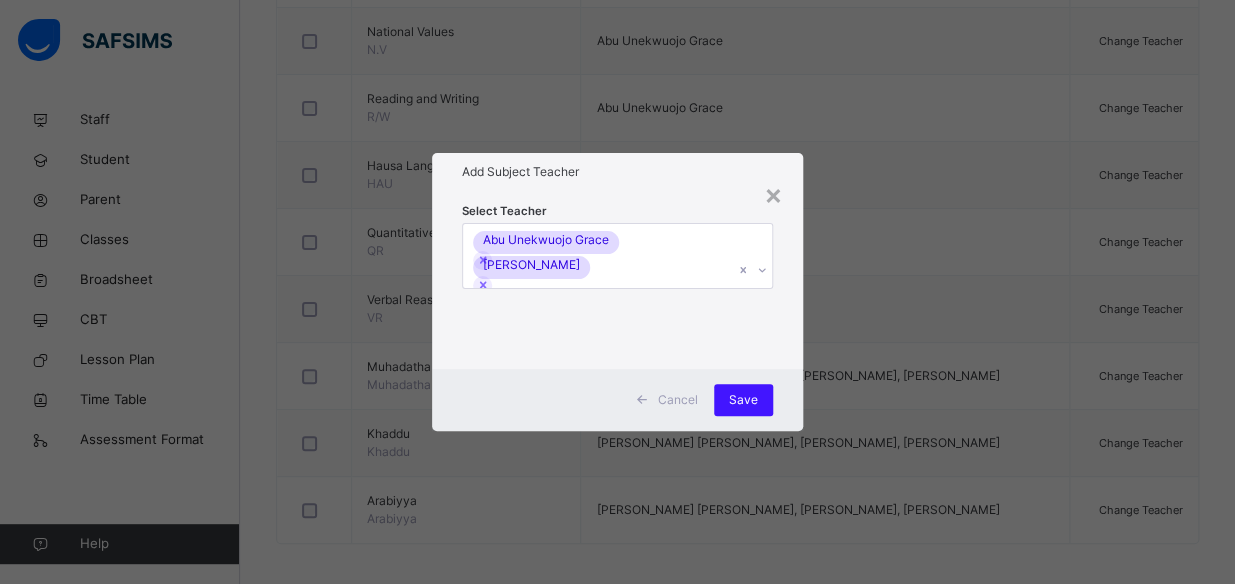 click on "Save" at bounding box center [743, 400] 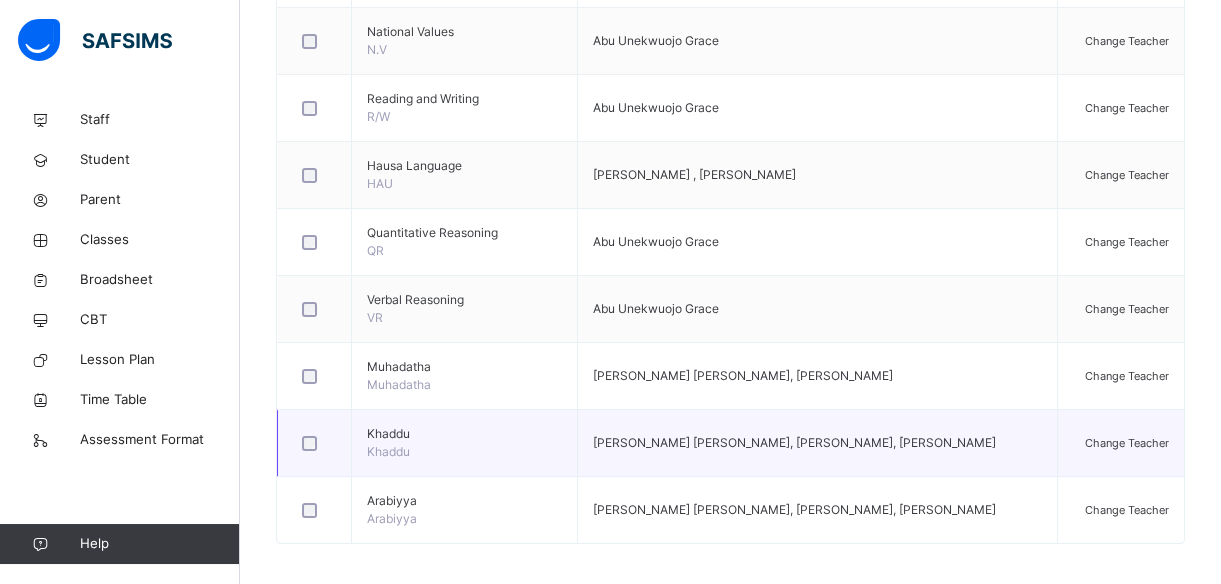 click on "Change Teacher" at bounding box center (1127, 443) 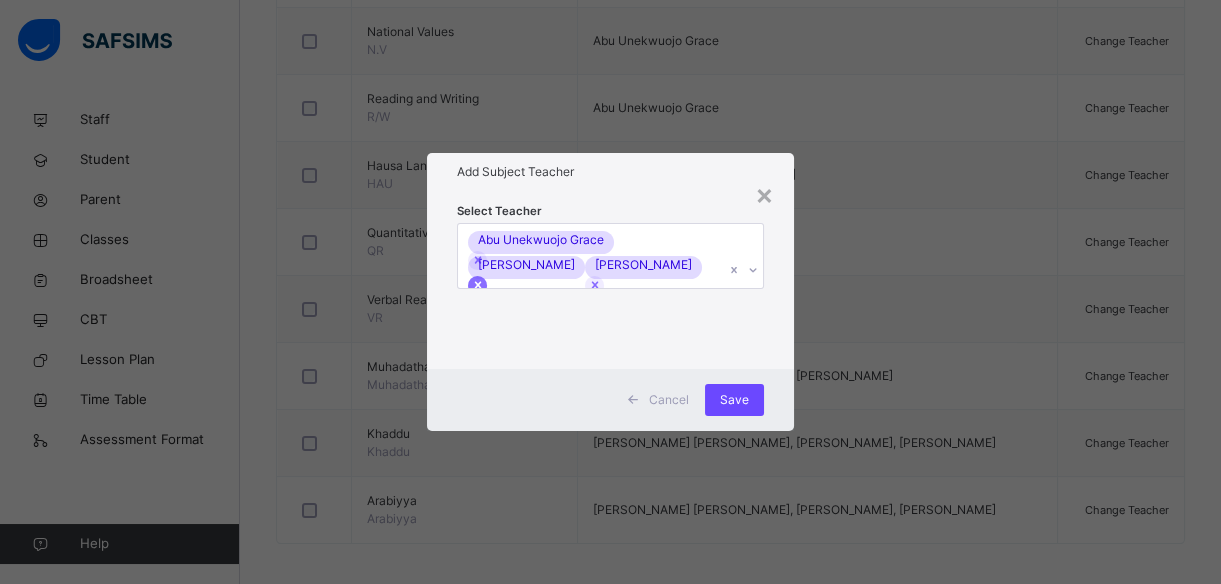 click 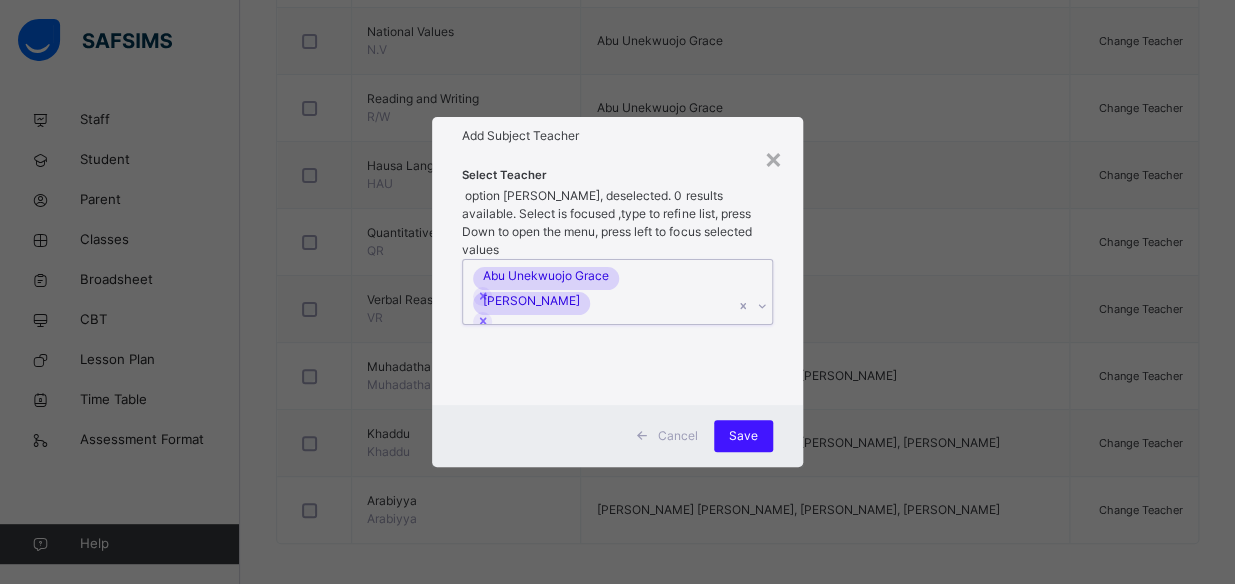click on "Save" at bounding box center (743, 436) 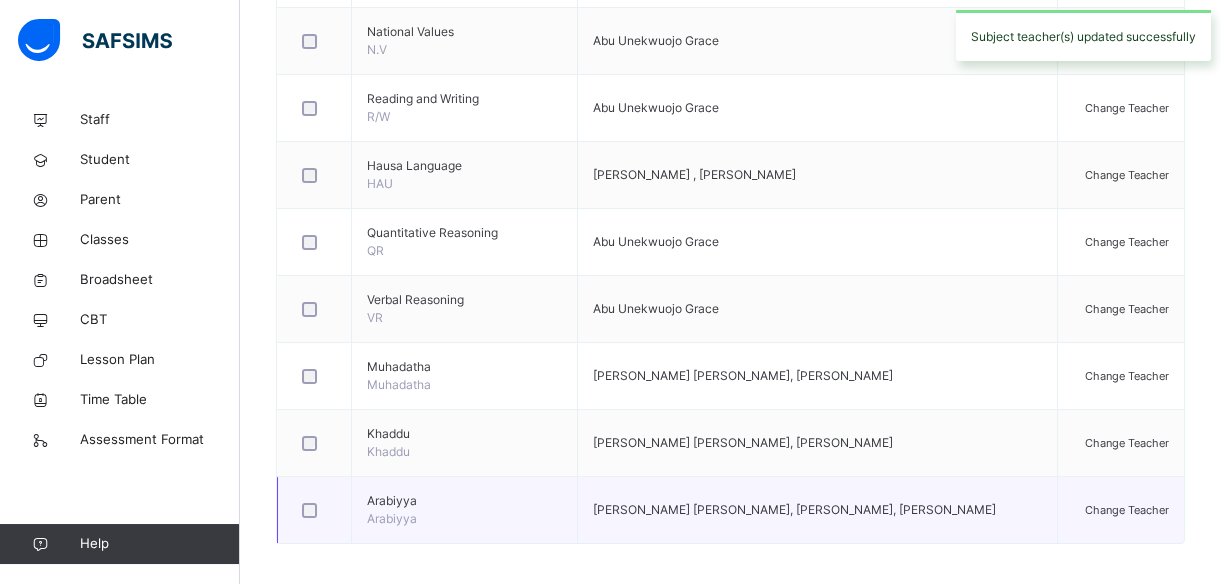 click on "Change Teacher" at bounding box center (1127, 510) 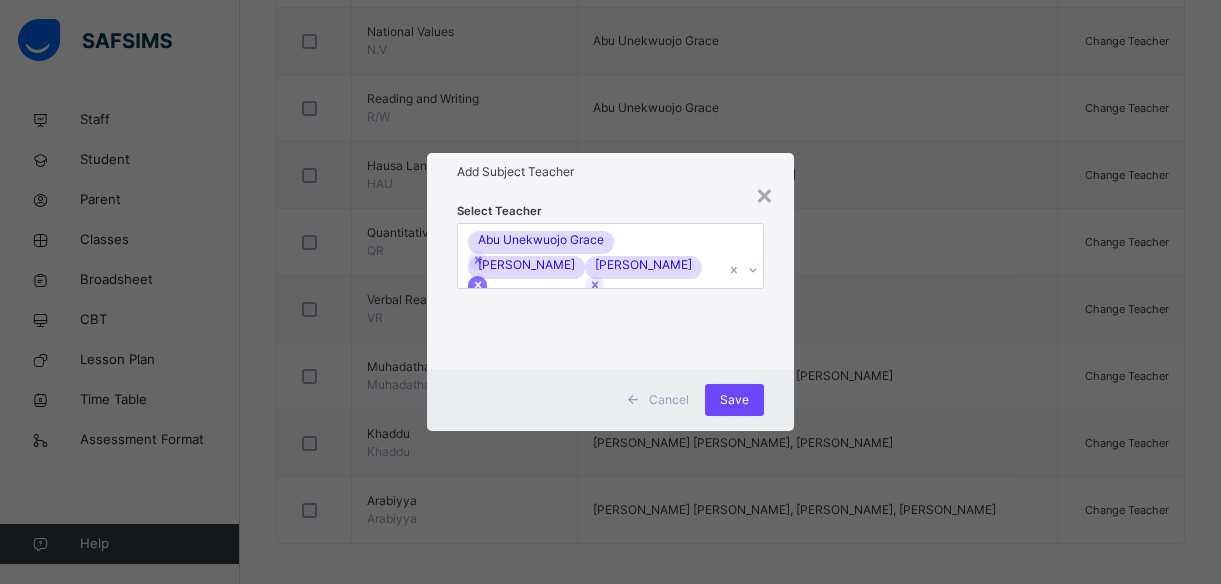click 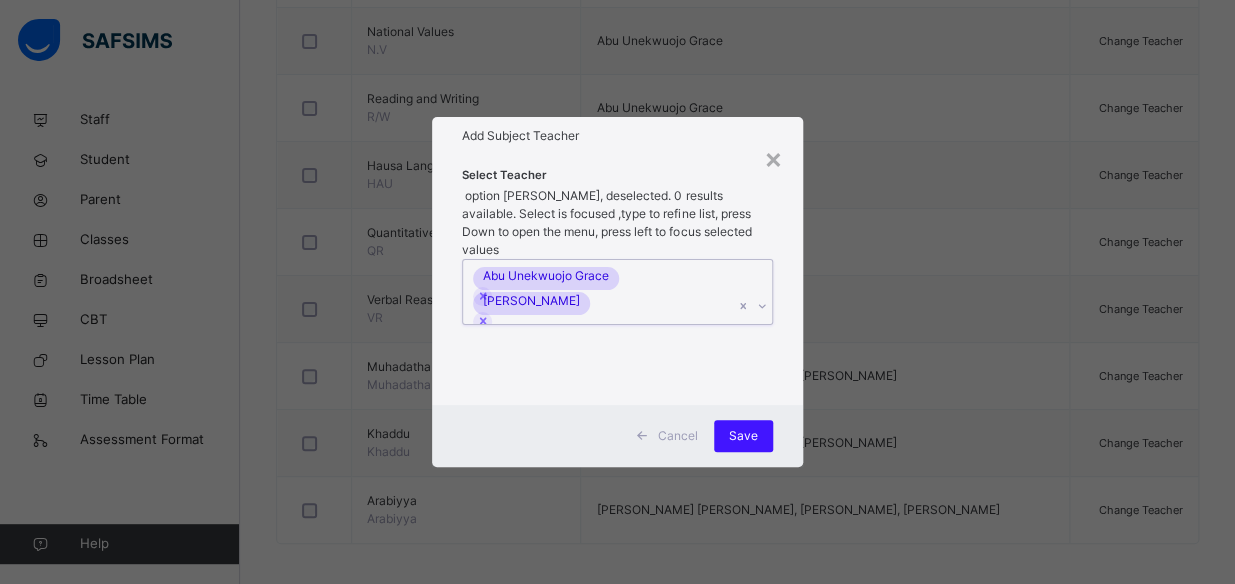click on "Save" at bounding box center [743, 436] 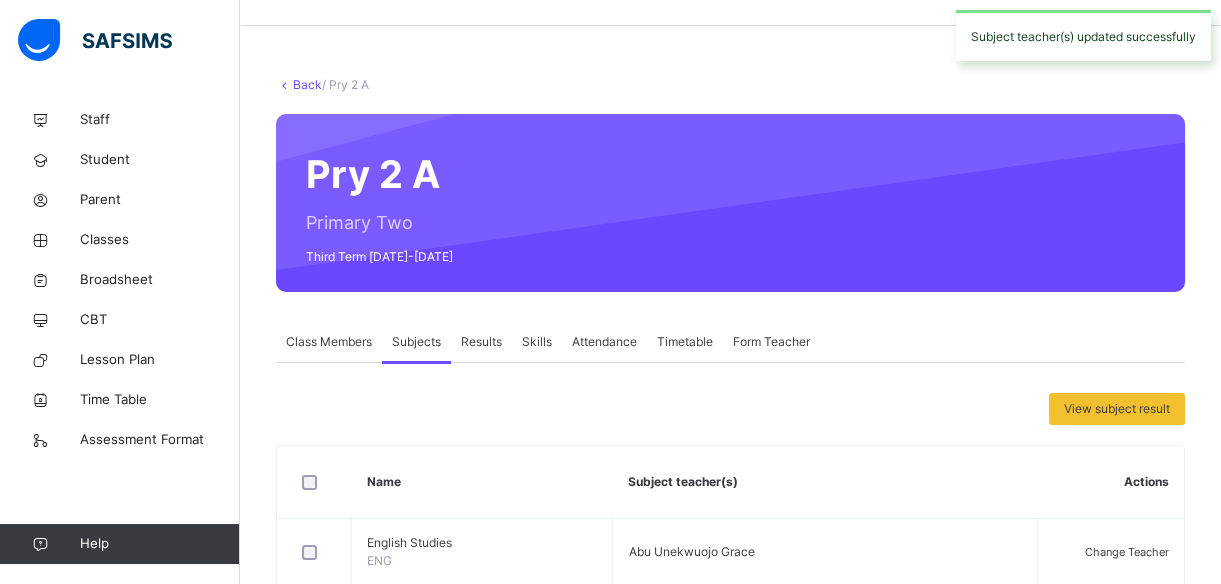 scroll, scrollTop: 0, scrollLeft: 0, axis: both 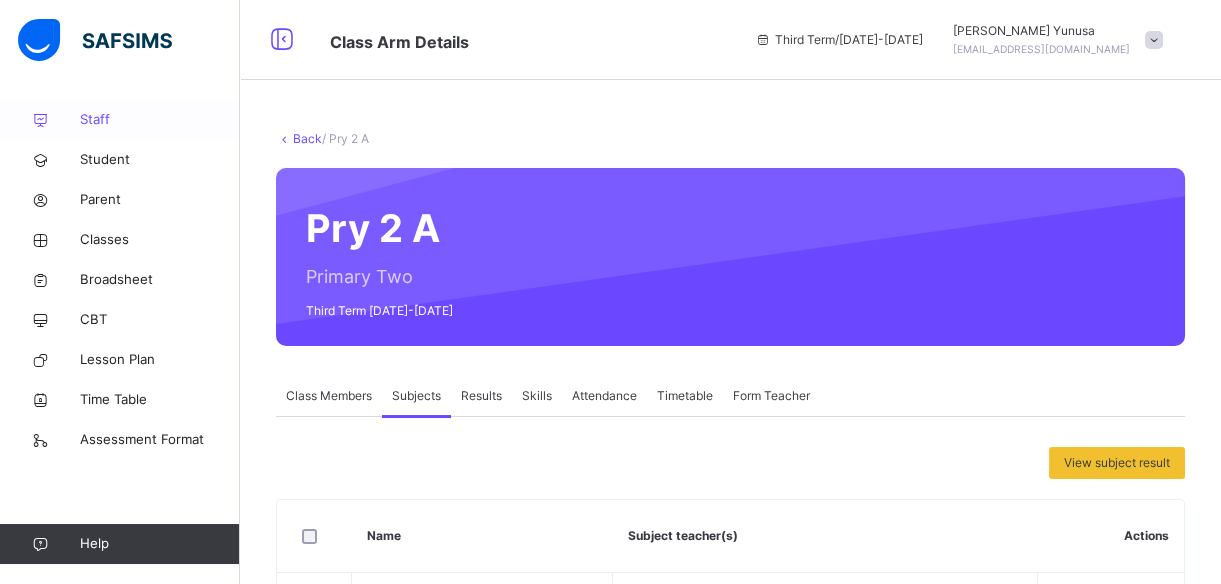 click on "Staff" at bounding box center (160, 120) 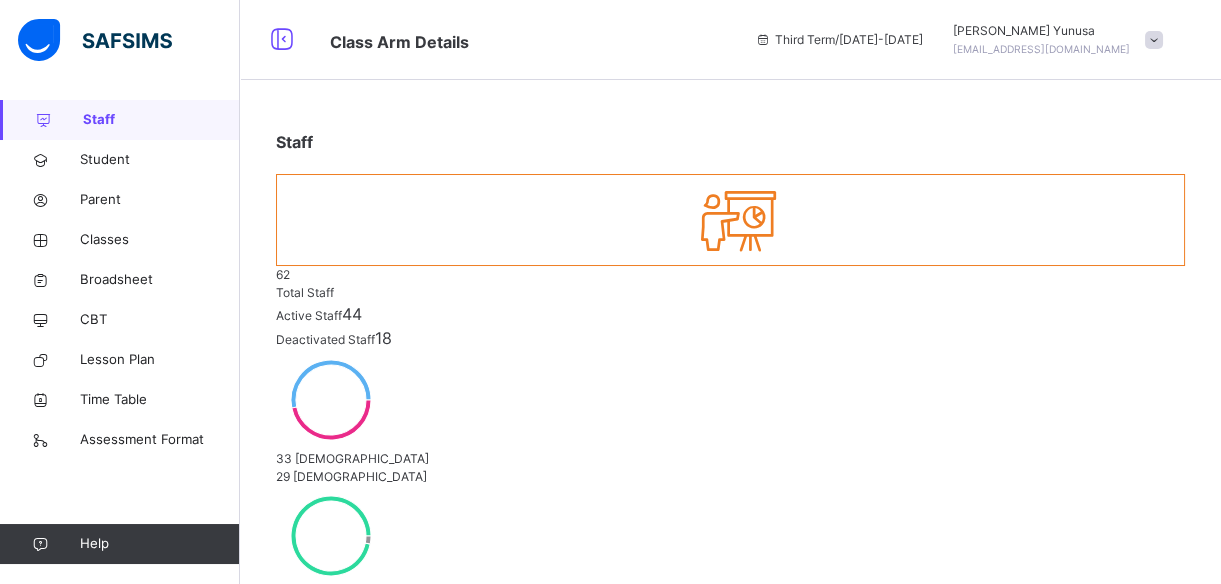 click on "62 Total Staff Active Staff 44 Deactivated Staff 18" at bounding box center (730, 308) 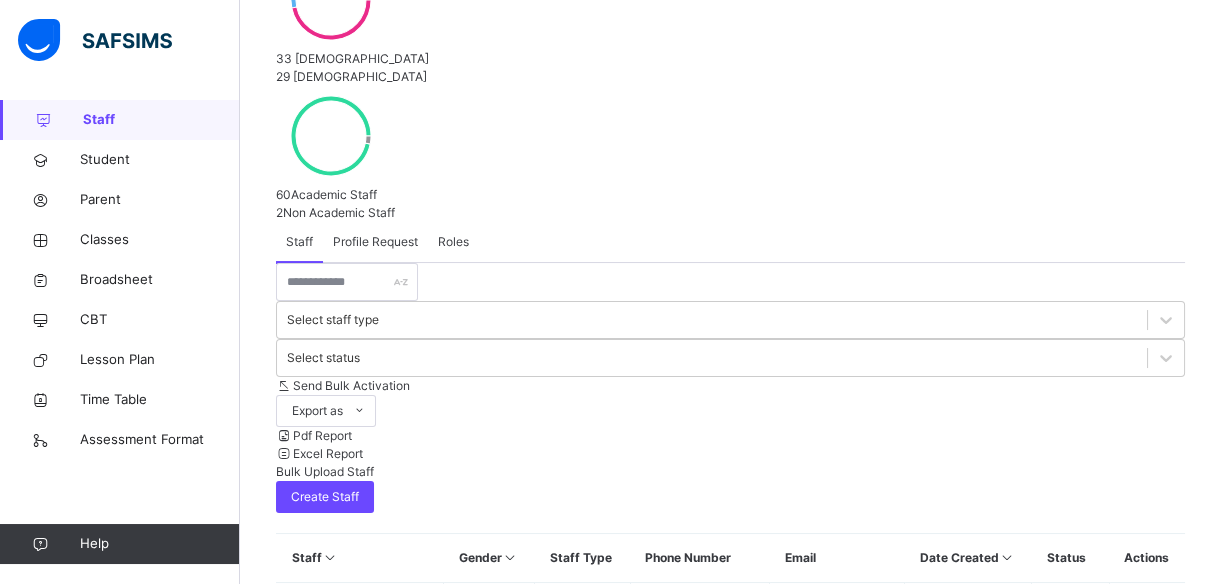 scroll, scrollTop: 420, scrollLeft: 0, axis: vertical 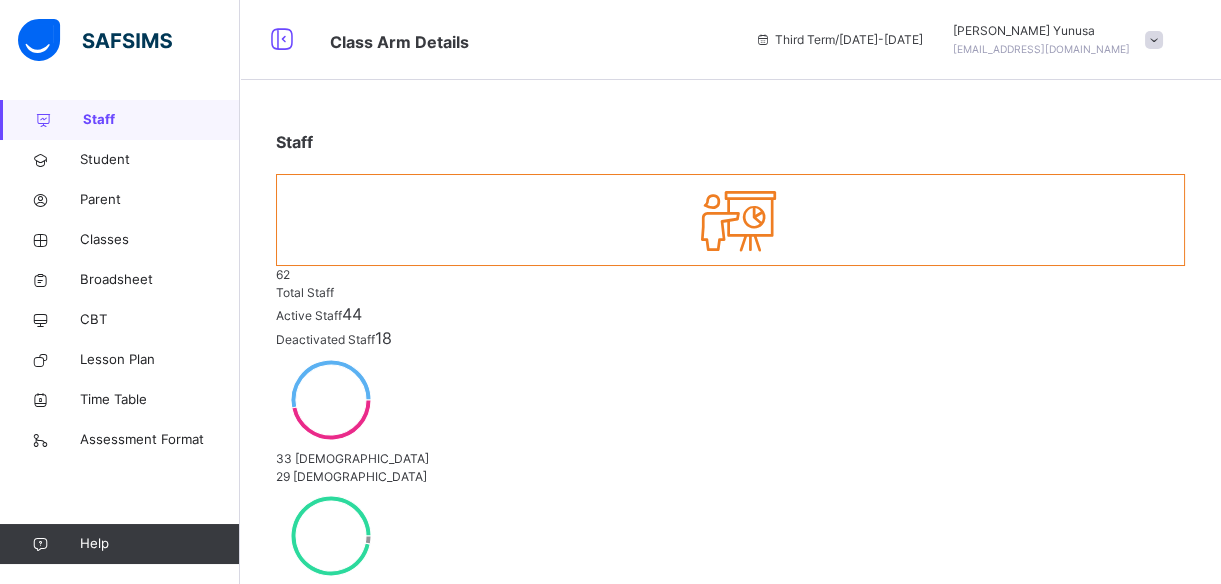 click at bounding box center [1154, 40] 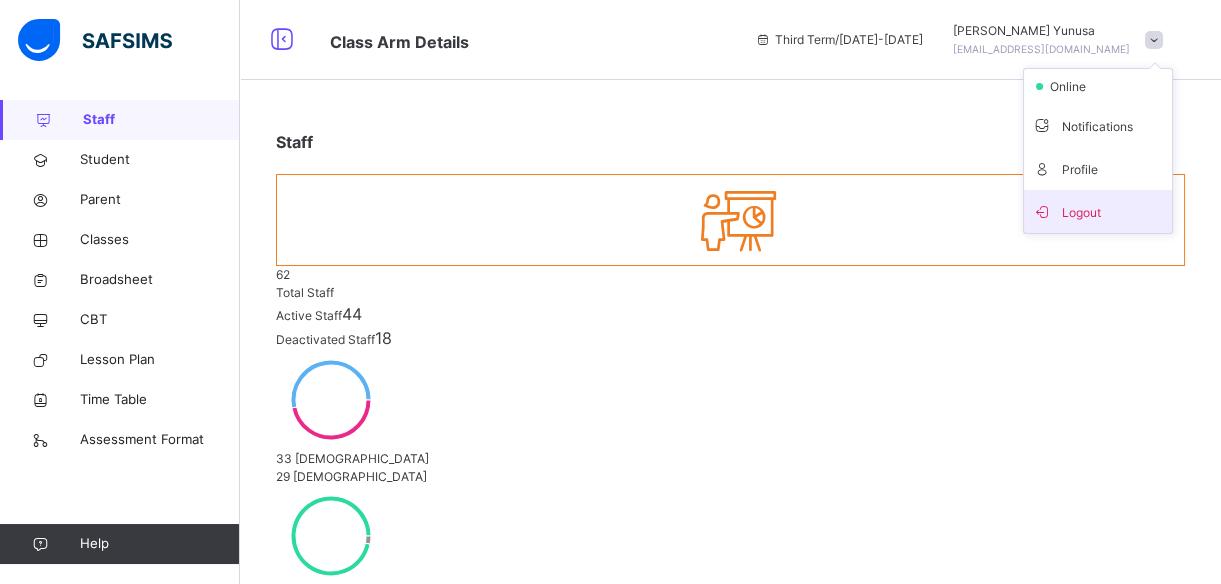 click on "Logout" at bounding box center [1098, 211] 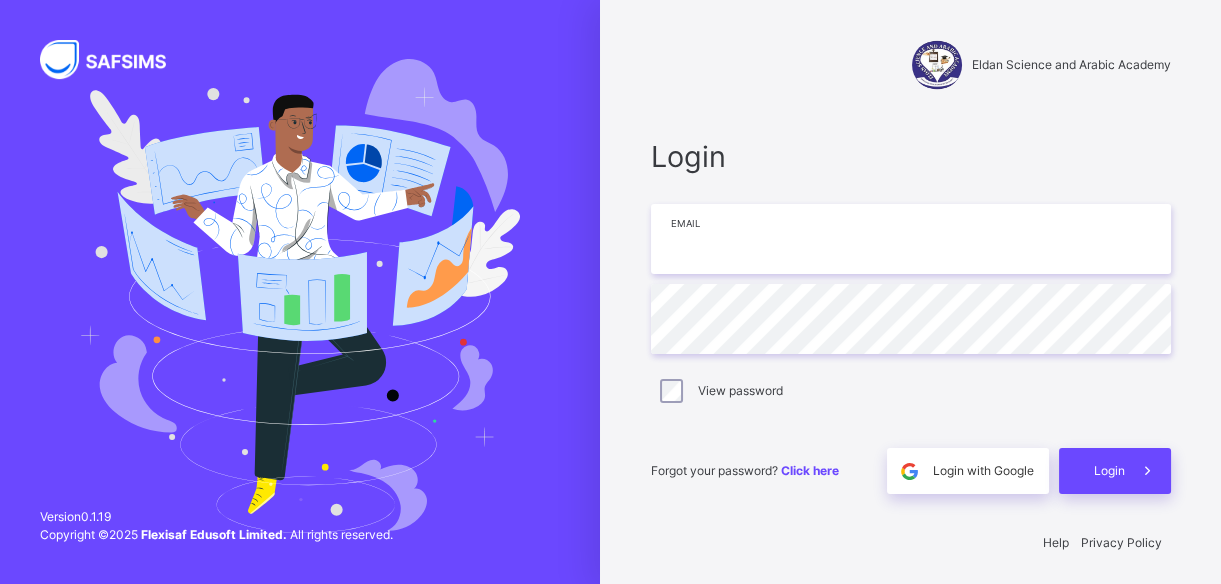 type on "**********" 